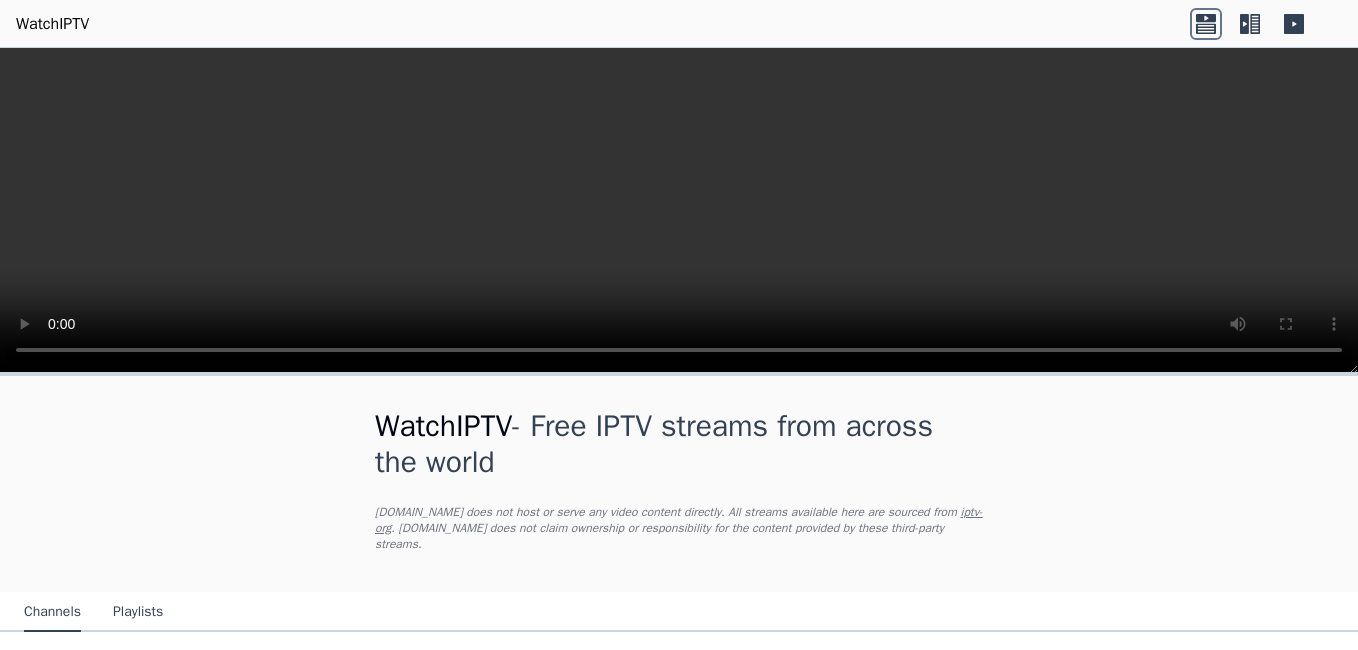 scroll, scrollTop: 0, scrollLeft: 0, axis: both 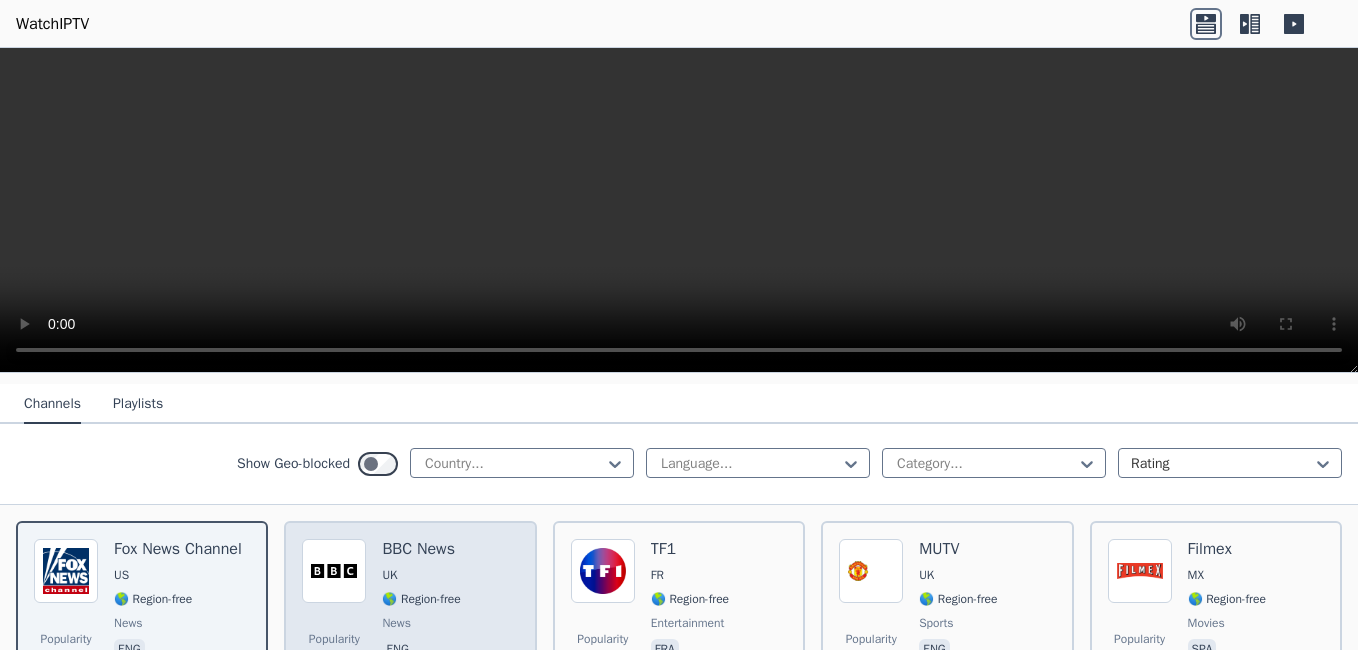 click on "BBC News" at bounding box center [421, 549] 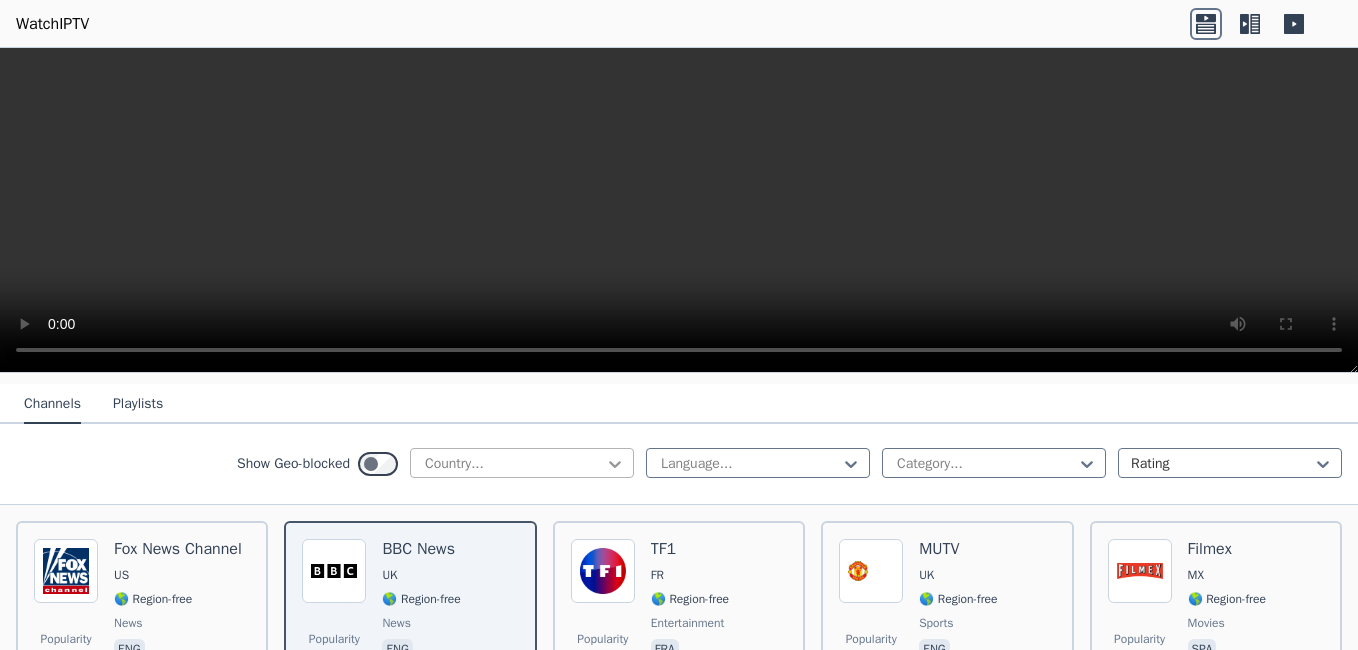 click 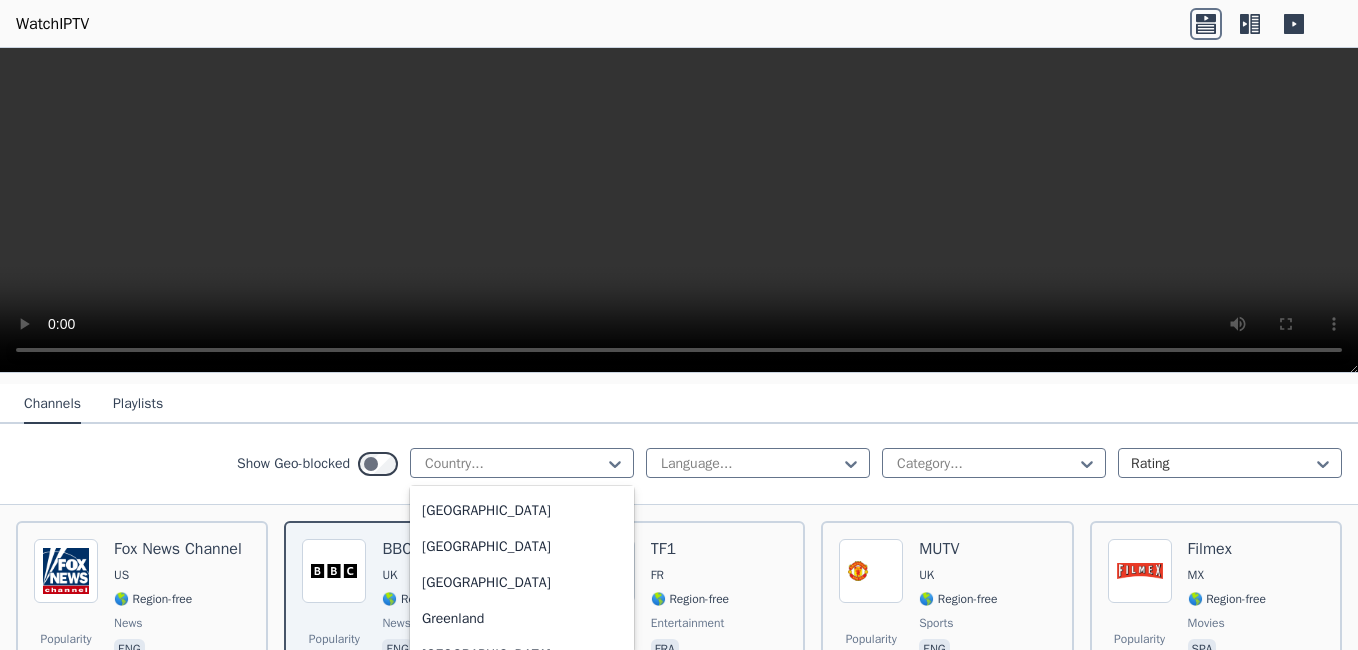 scroll, scrollTop: 2519, scrollLeft: 0, axis: vertical 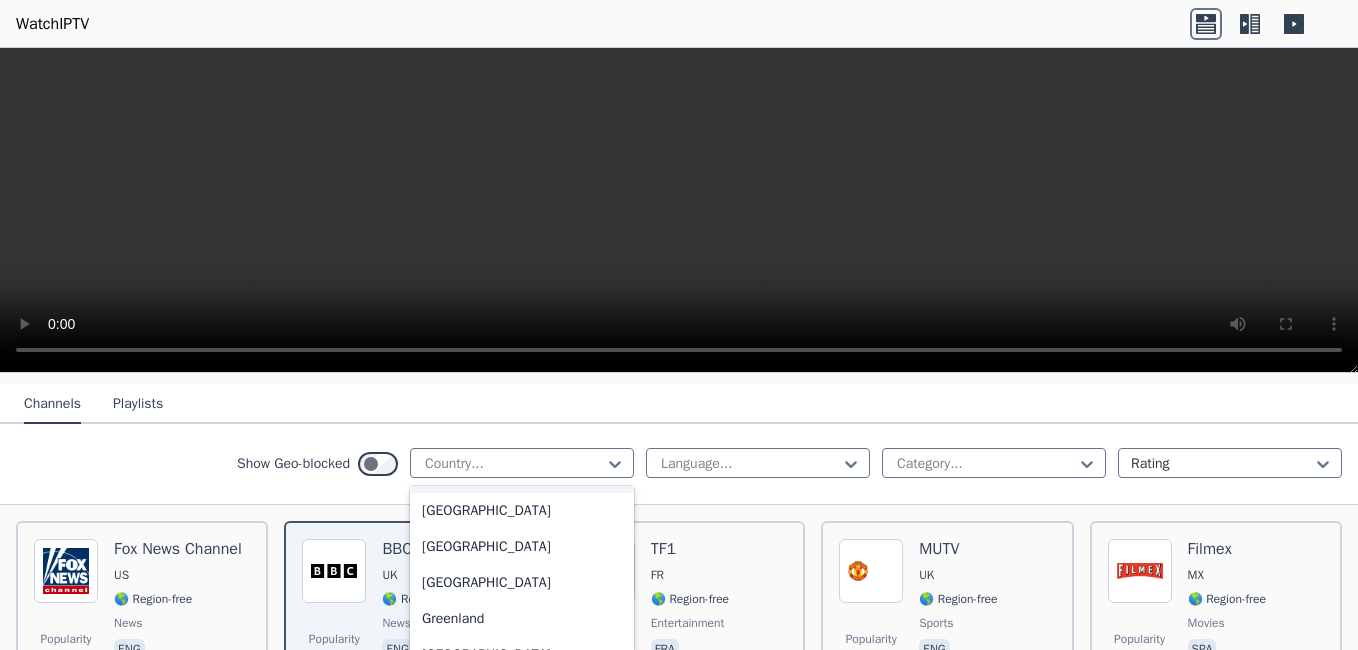 click on "[GEOGRAPHIC_DATA]" at bounding box center (522, 475) 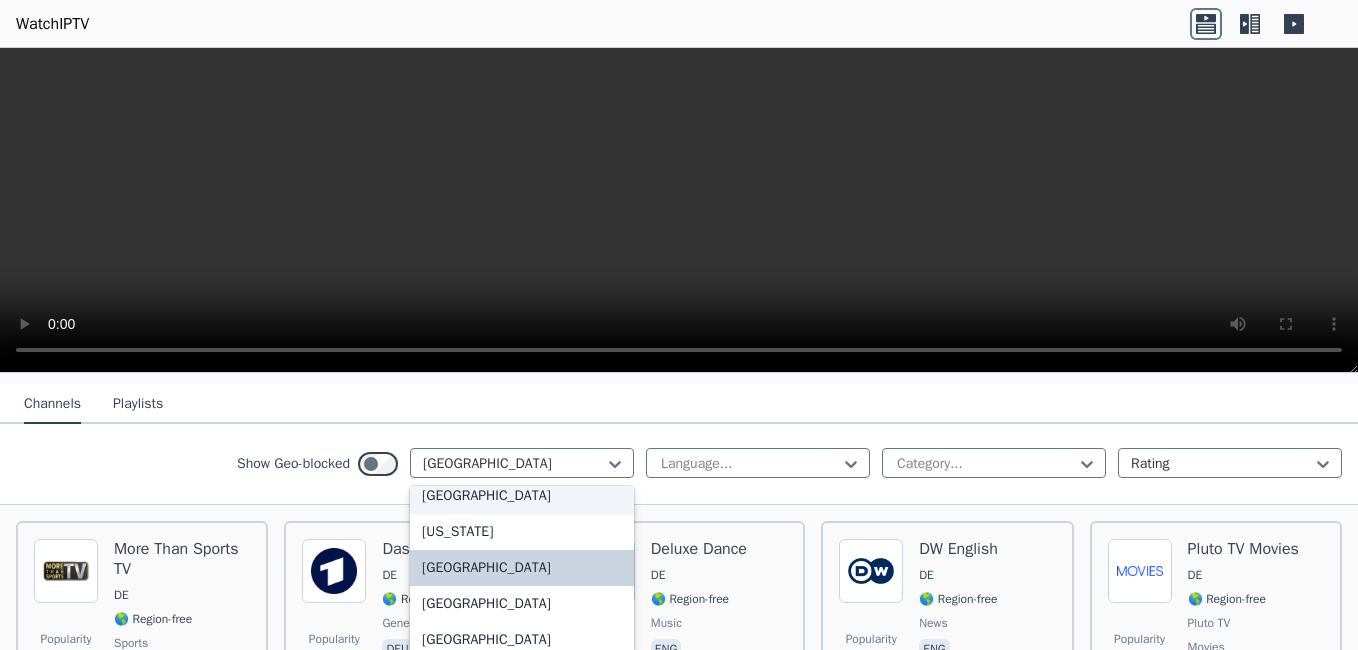 scroll, scrollTop: 2460, scrollLeft: 0, axis: vertical 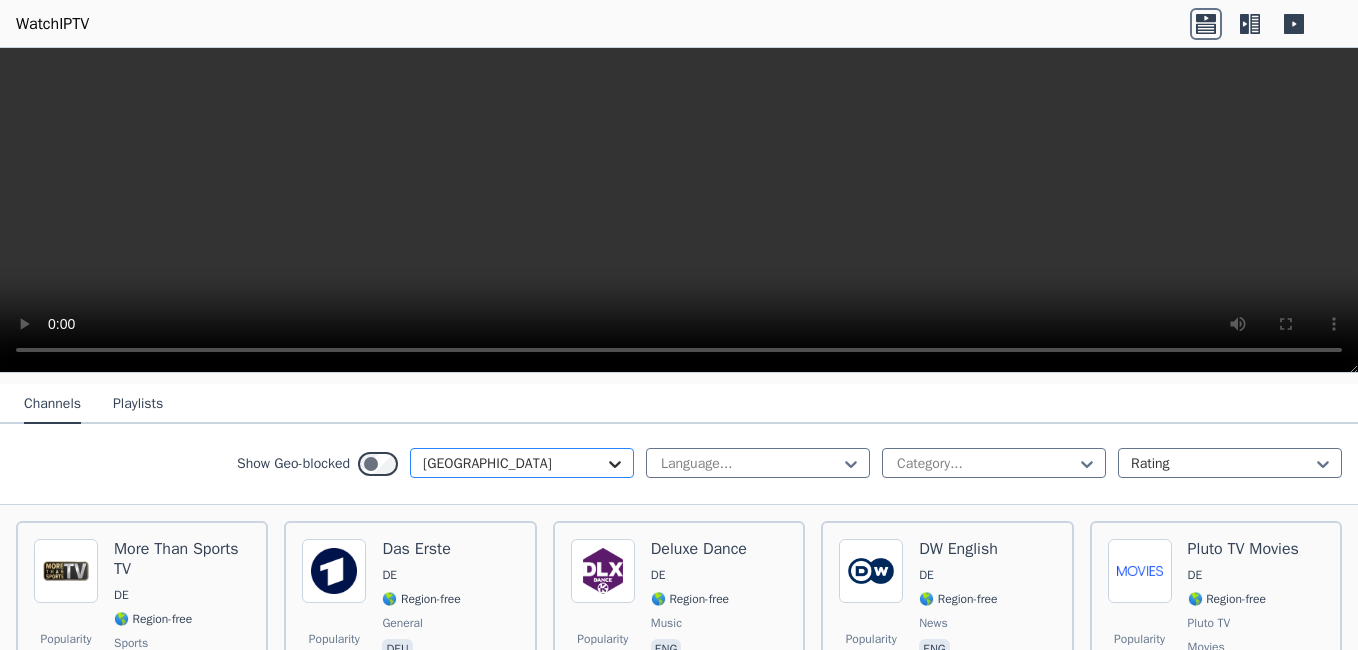 click 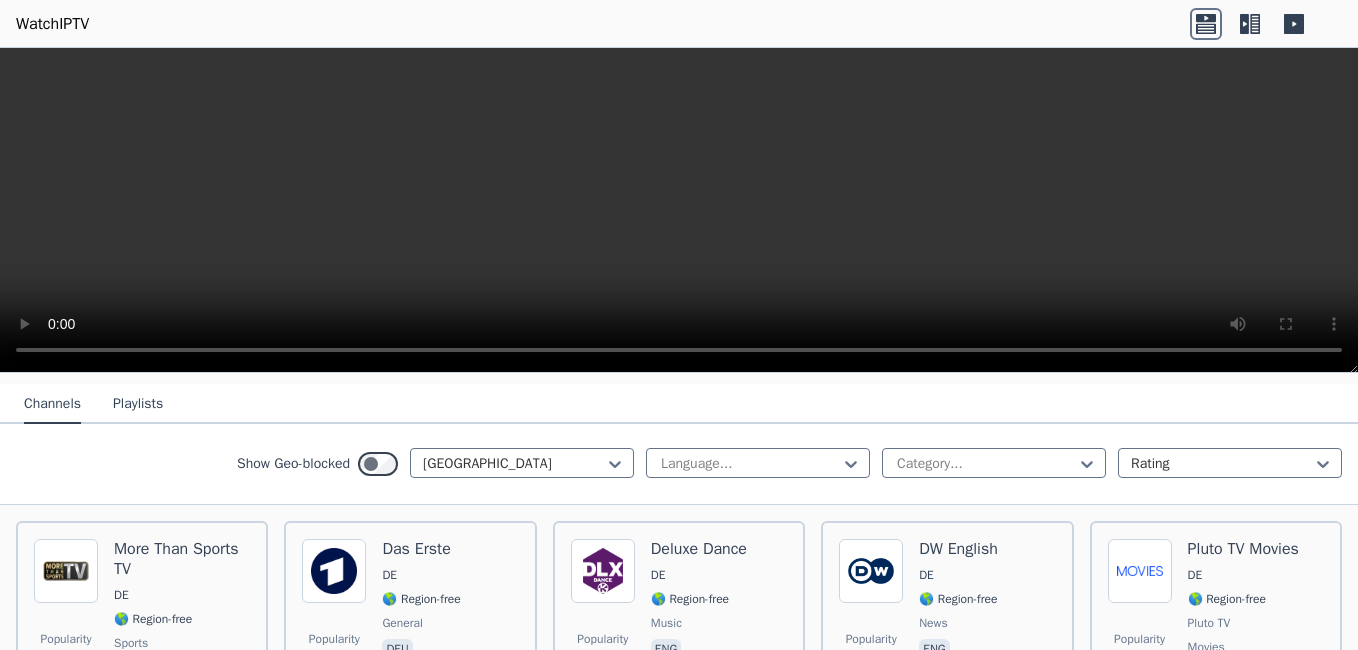 click on "Popularity 699 More Than Sports TV DE 🌎 Region-free sports deu Popularity 485 Das Erste DE 🌎 Region-free general deu Popularity 440 Deluxe Dance DE 🌎 Region-free music eng Popularity 403 DW English DE 🌎 Region-free news eng Popularity 401 Pluto TV Movies DE 🌎 Region-free Pluto TV movies deu Popularity 304 Action Sports DE 🌎 Region-free Pluto TV sports deu Popularity 299 Deluxe Music DE 🌎 Region-free music deu Popularity 215 MTV Unplugged DE 🌎 Region-free Pluto TV music deu Popularity 192 Deutsches Musik Fernsehen DE 🌎 Region-free music deu Popularity 188 SRF DE 🌎 Region-free general deu Popularity 173 auto motor und sport channel DE 🌎 Region-free auto deu Popularity 165 N24 Doku DE 🌎 Region-free documentary deu Popularity 159 Deluxe Flashback DE 🌎 Region-free music eng Popularity 158 Deluxe Lounge DE 🌎 Region-free music deu Popularity 154 Motorvision DE 🌎 Region-free auto eng Popularity 150 Pluto TV Kultfilme DE 🌎 Region-free Pluto TV movies deu Popularity 143 9" at bounding box center [679, 5787] 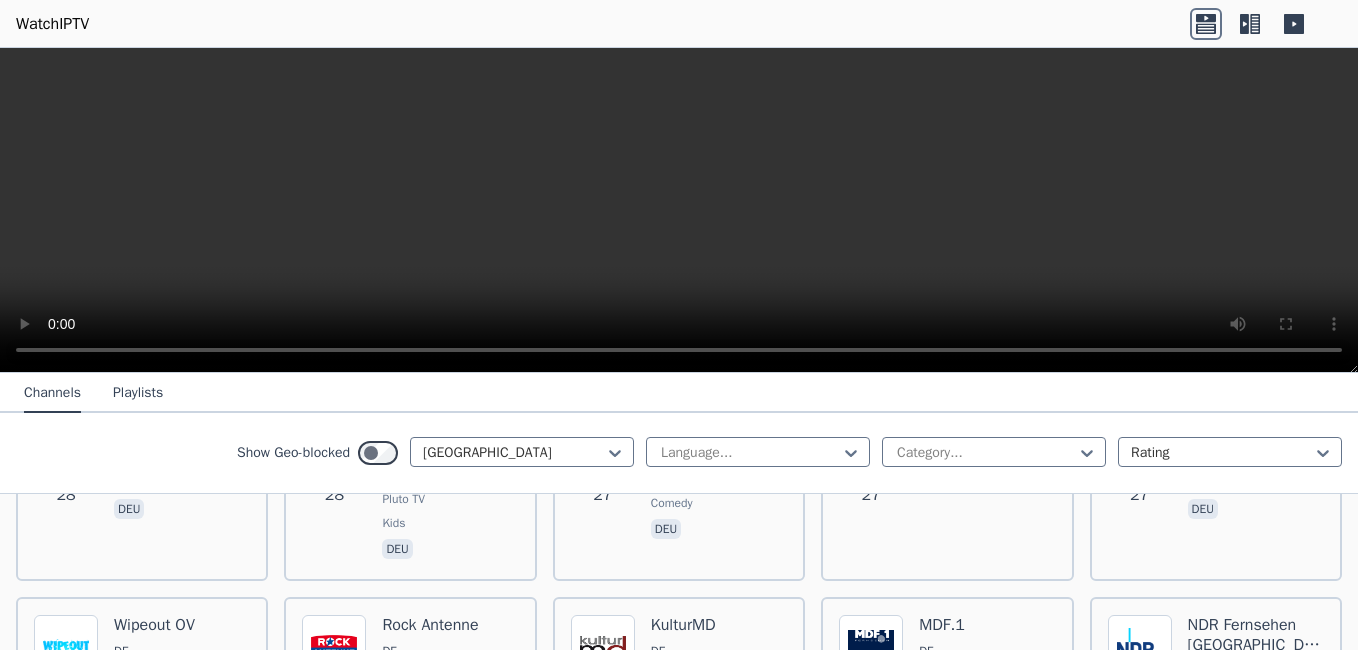 scroll, scrollTop: 4528, scrollLeft: 0, axis: vertical 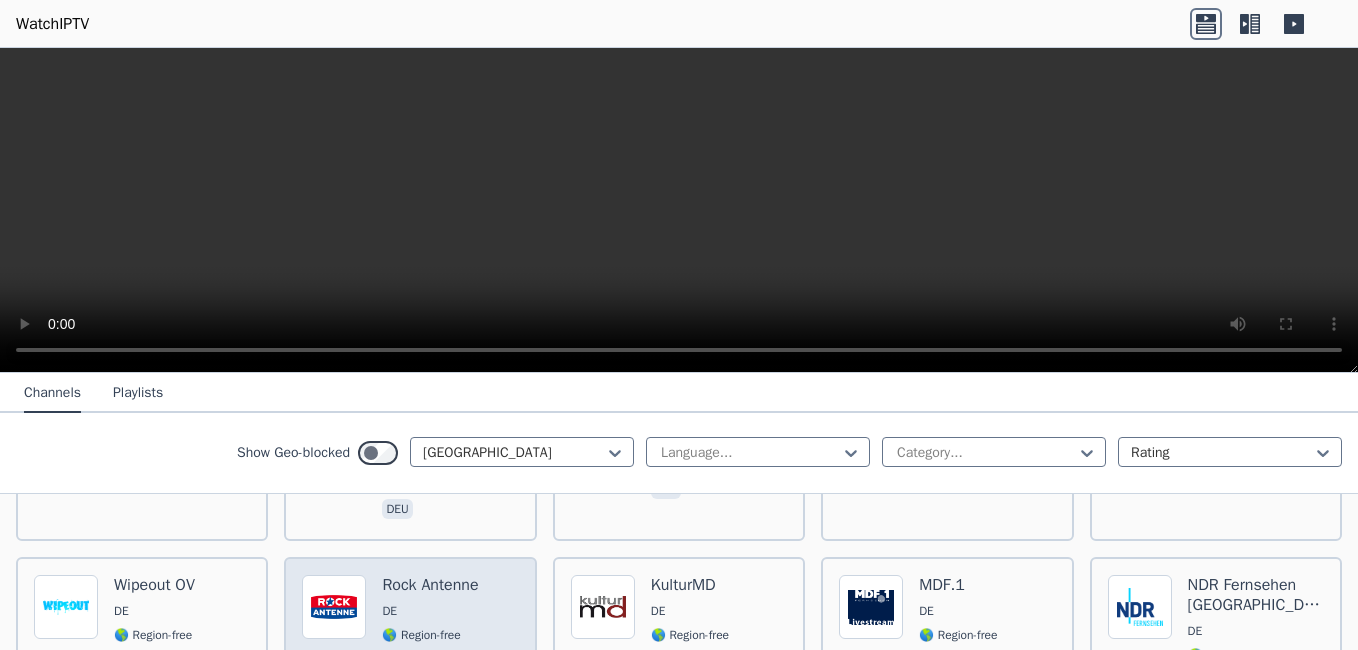 click on "Rock Antenne" at bounding box center [430, 585] 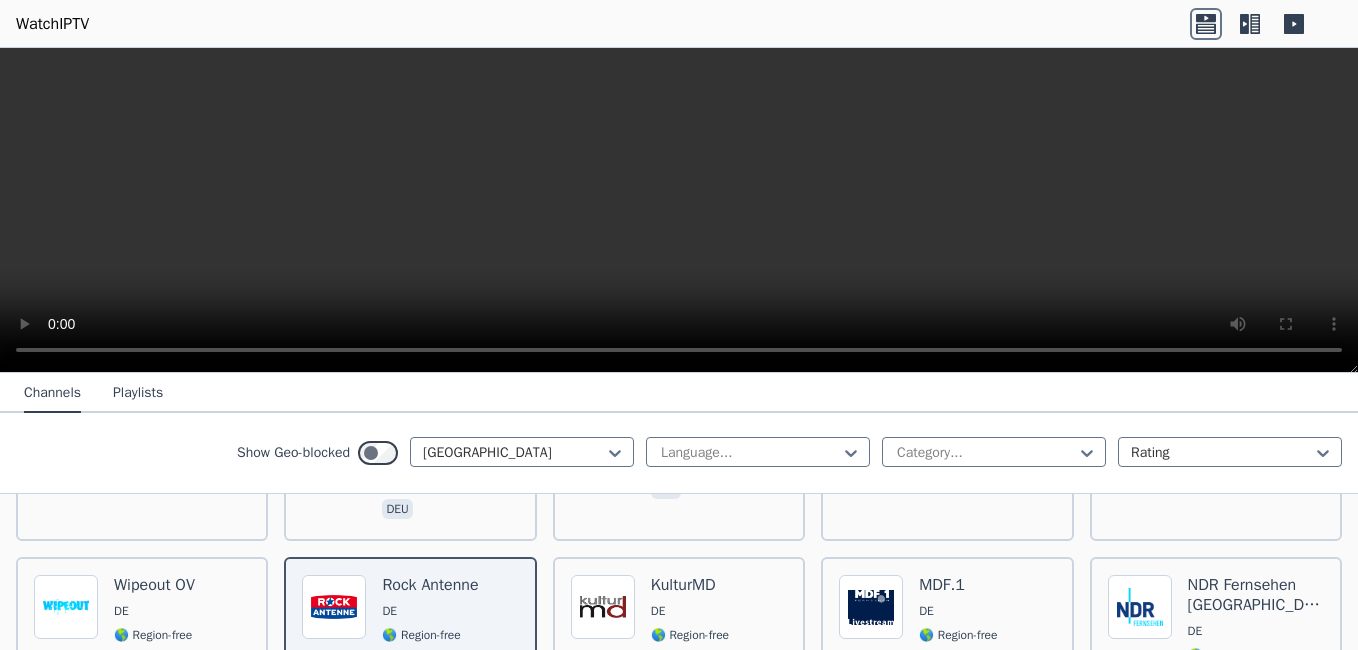 click on "Popularity 699 More Than Sports TV DE 🌎 Region-free sports deu Popularity 485 Das Erste DE 🌎 Region-free general deu Popularity 440 Deluxe Dance DE 🌎 Region-free music eng Popularity 403 DW English DE 🌎 Region-free news eng Popularity 401 Pluto TV Movies DE 🌎 Region-free Pluto TV movies deu Popularity 304 Action Sports DE 🌎 Region-free Pluto TV sports deu Popularity 299 Deluxe Music DE 🌎 Region-free music deu Popularity 215 MTV Unplugged DE 🌎 Region-free Pluto TV music deu Popularity 192 Deutsches Musik Fernsehen DE 🌎 Region-free music deu Popularity 188 SRF DE 🌎 Region-free general deu Popularity 173 auto motor und sport channel DE 🌎 Region-free auto deu Popularity 165 N24 Doku DE 🌎 Region-free documentary deu Popularity 159 Deluxe Flashback DE 🌎 Region-free music eng Popularity 158 Deluxe Lounge DE 🌎 Region-free music deu Popularity 154 Motorvision DE 🌎 Region-free auto eng Popularity 150 Pluto TV Kultfilme DE 🌎 Region-free Pluto TV movies deu Popularity 143 9" at bounding box center (679, 1467) 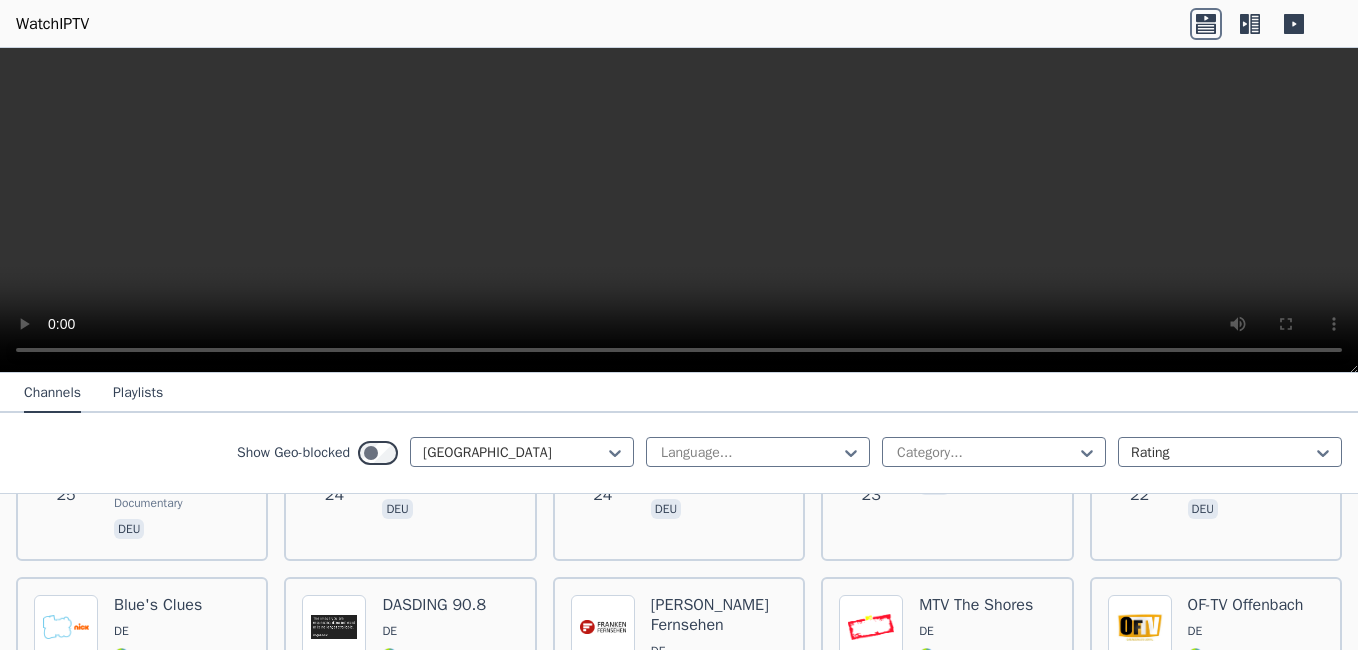 scroll, scrollTop: 4968, scrollLeft: 0, axis: vertical 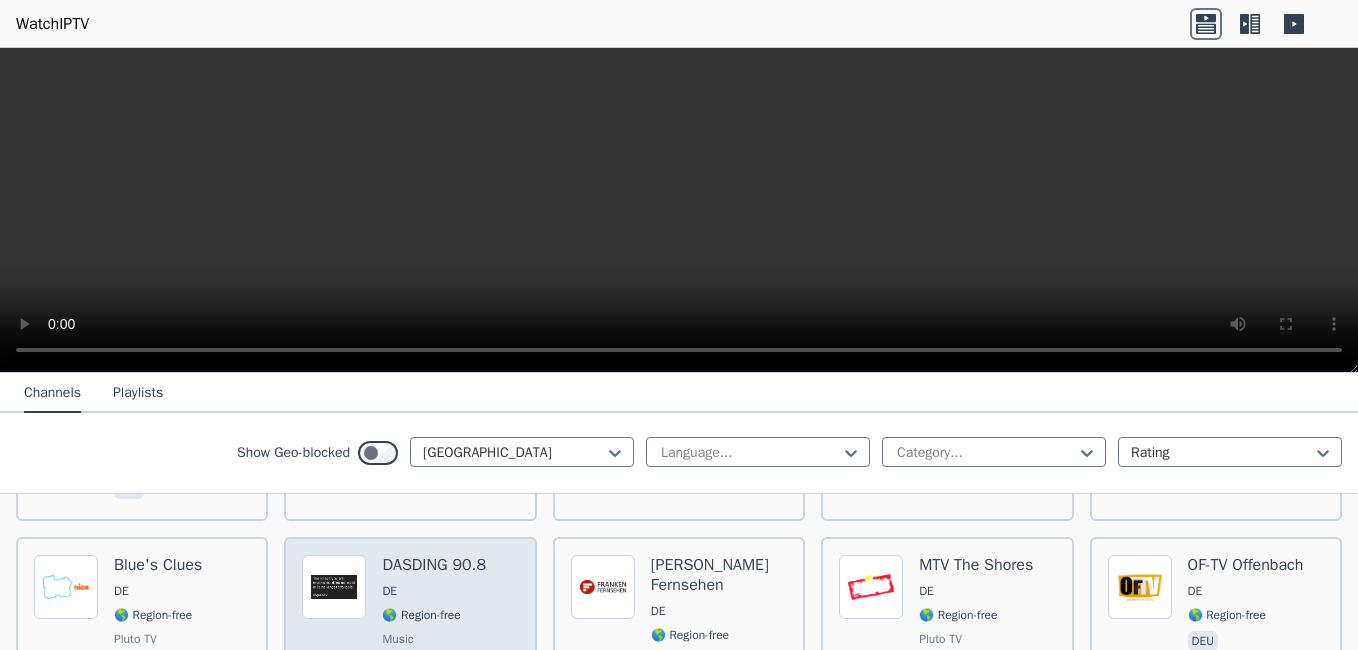 click on "DASDING 90.8" at bounding box center (434, 565) 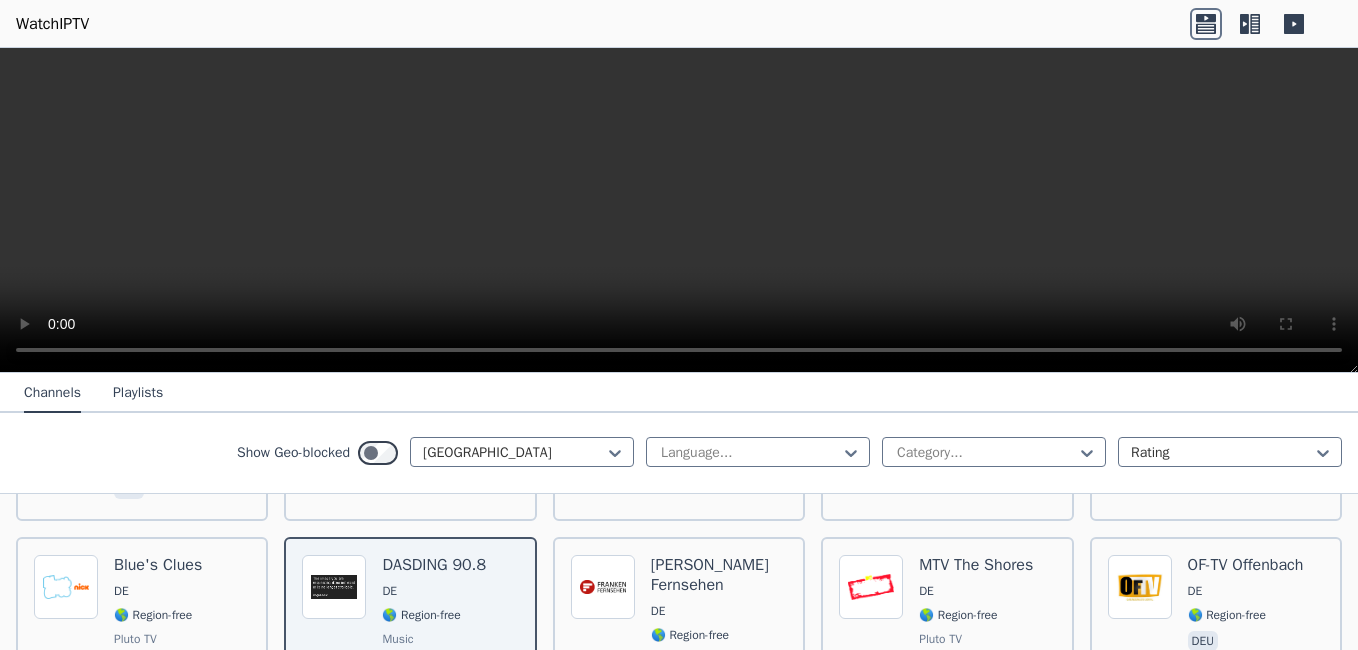 click on "Popularity 699 More Than Sports TV DE 🌎 Region-free sports deu Popularity 485 Das Erste DE 🌎 Region-free general deu Popularity 440 Deluxe Dance DE 🌎 Region-free music eng Popularity 403 DW English DE 🌎 Region-free news eng Popularity 401 Pluto TV Movies DE 🌎 Region-free Pluto TV movies deu Popularity 304 Action Sports DE 🌎 Region-free Pluto TV sports deu Popularity 299 Deluxe Music DE 🌎 Region-free music deu Popularity 215 MTV Unplugged DE 🌎 Region-free Pluto TV music deu Popularity 192 Deutsches Musik Fernsehen DE 🌎 Region-free music deu Popularity 188 SRF DE 🌎 Region-free general deu Popularity 173 auto motor und sport channel DE 🌎 Region-free auto deu Popularity 165 N24 Doku DE 🌎 Region-free documentary deu Popularity 159 Deluxe Flashback DE 🌎 Region-free music eng Popularity 158 Deluxe Lounge DE 🌎 Region-free music deu Popularity 154 Motorvision DE 🌎 Region-free auto eng Popularity 150 Pluto TV Kultfilme DE 🌎 Region-free Pluto TV movies deu Popularity 143 9" at bounding box center (679, 1027) 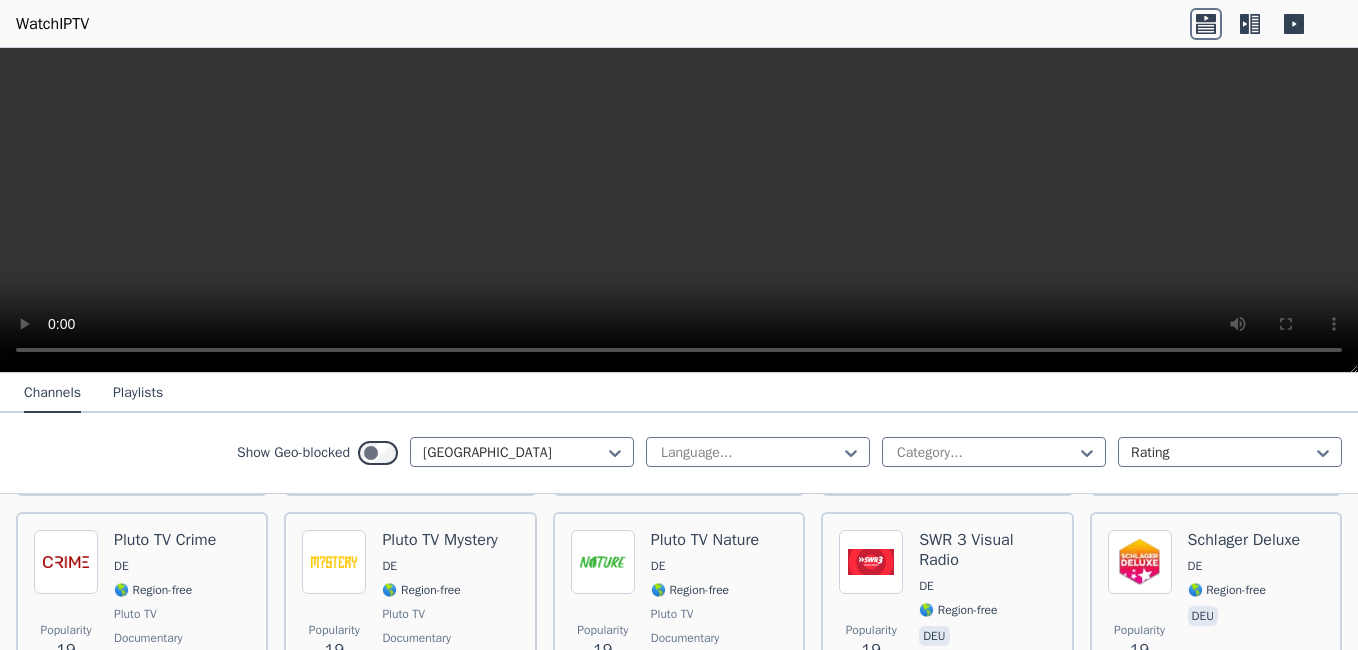 scroll, scrollTop: 5808, scrollLeft: 0, axis: vertical 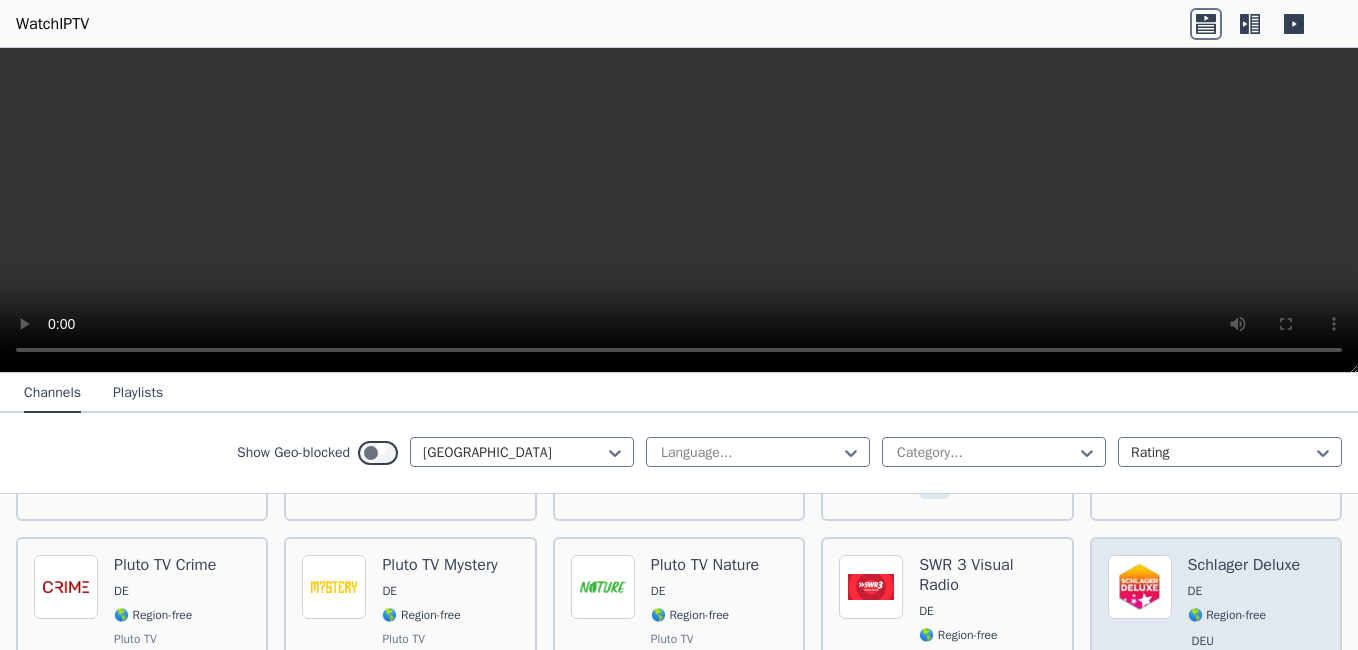 click on "Schlager Deluxe" at bounding box center [1244, 565] 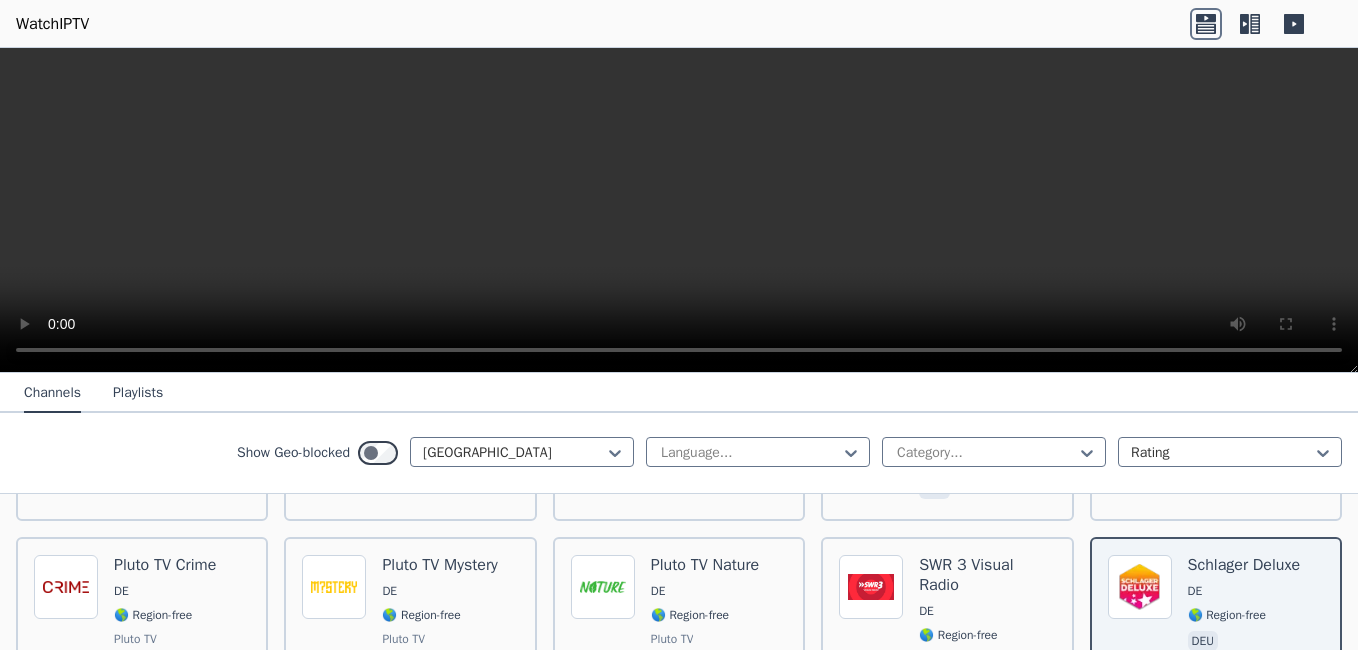 click on "Popularity 699 More Than Sports TV DE 🌎 Region-free sports deu Popularity 485 Das Erste DE 🌎 Region-free general deu Popularity 440 Deluxe Dance DE 🌎 Region-free music eng Popularity 403 DW English DE 🌎 Region-free news eng Popularity 401 Pluto TV Movies DE 🌎 Region-free Pluto TV movies deu Popularity 304 Action Sports DE 🌎 Region-free Pluto TV sports deu Popularity 299 Deluxe Music DE 🌎 Region-free music deu Popularity 215 MTV Unplugged DE 🌎 Region-free Pluto TV music deu Popularity 192 Deutsches Musik Fernsehen DE 🌎 Region-free music deu Popularity 188 SRF DE 🌎 Region-free general deu Popularity 173 auto motor und sport channel DE 🌎 Region-free auto deu Popularity 165 N24 Doku DE 🌎 Region-free documentary deu Popularity 159 Deluxe Flashback DE 🌎 Region-free music eng Popularity 158 Deluxe Lounge DE 🌎 Region-free music deu Popularity 154 Motorvision DE 🌎 Region-free auto eng Popularity 150 Pluto TV Kultfilme DE 🌎 Region-free Pluto TV movies deu Popularity 143 9" at bounding box center (679, 187) 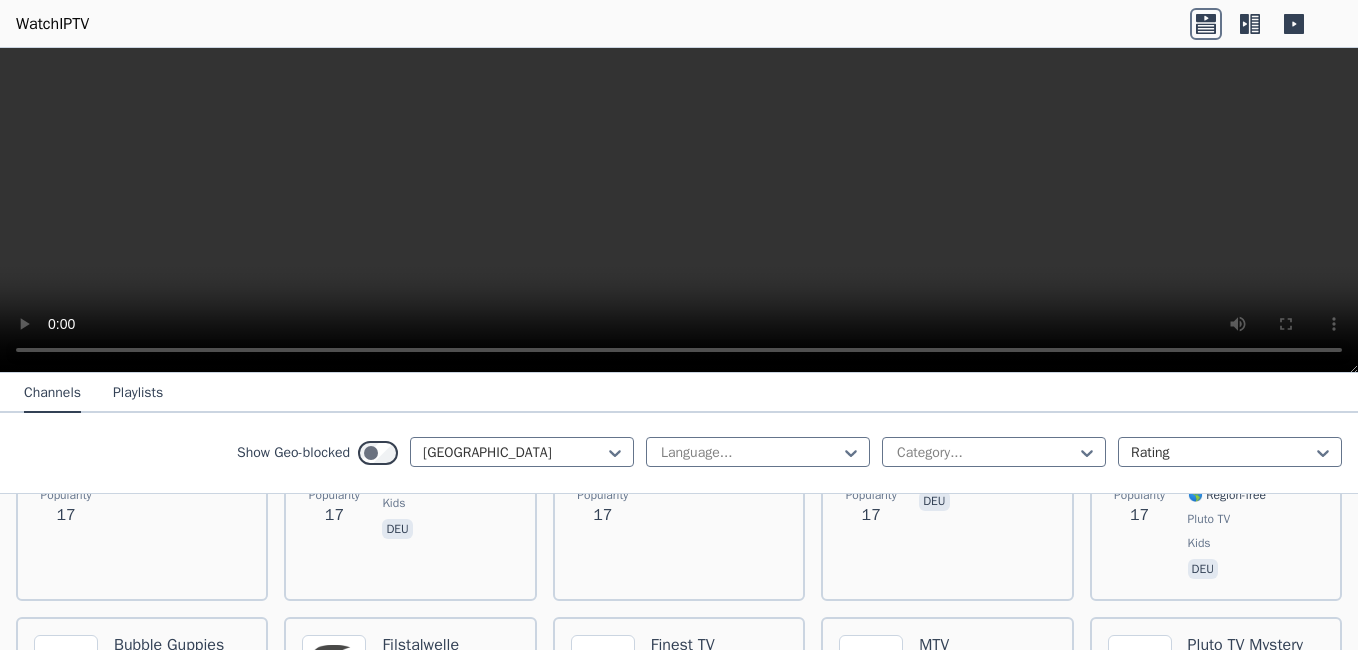 scroll, scrollTop: 6408, scrollLeft: 0, axis: vertical 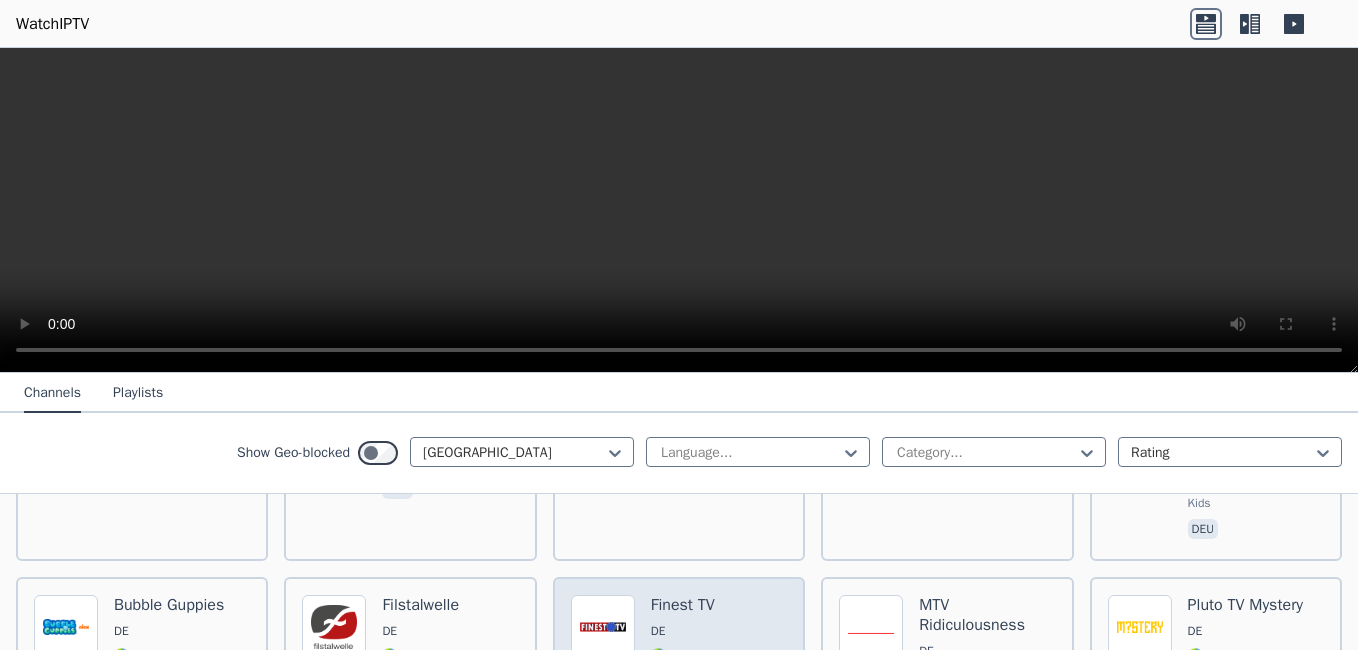 click on "Finest TV" at bounding box center [690, 605] 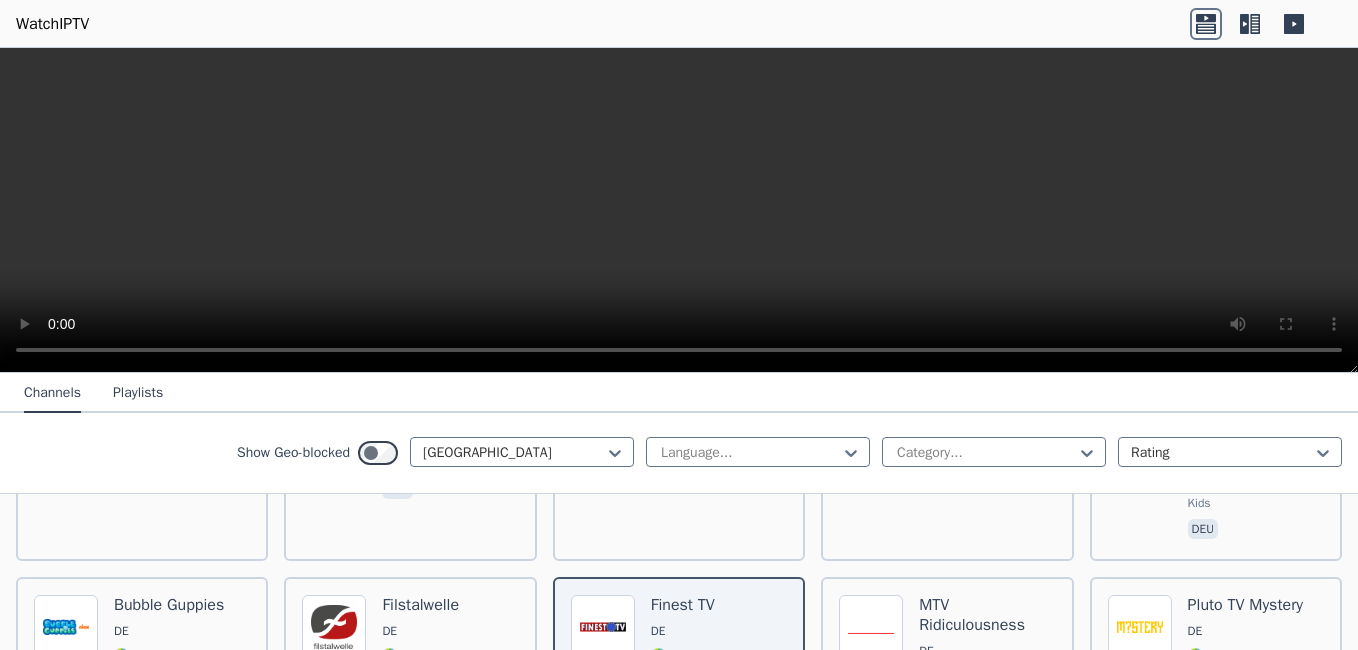 click on "Popularity 699 More Than Sports TV DE 🌎 Region-free sports deu Popularity 485 Das Erste DE 🌎 Region-free general deu Popularity 440 Deluxe Dance DE 🌎 Region-free music eng Popularity 403 DW English DE 🌎 Region-free news eng Popularity 401 Pluto TV Movies DE 🌎 Region-free Pluto TV movies deu Popularity 304 Action Sports DE 🌎 Region-free Pluto TV sports deu Popularity 299 Deluxe Music DE 🌎 Region-free music deu Popularity 215 MTV Unplugged DE 🌎 Region-free Pluto TV music deu Popularity 192 Deutsches Musik Fernsehen DE 🌎 Region-free music deu Popularity 188 SRF DE 🌎 Region-free general deu Popularity 173 auto motor und sport channel DE 🌎 Region-free auto deu Popularity 165 N24 Doku DE 🌎 Region-free documentary deu Popularity 159 Deluxe Flashback DE 🌎 Region-free music eng Popularity 158 Deluxe Lounge DE 🌎 Region-free music deu Popularity 154 Motorvision DE 🌎 Region-free auto eng Popularity 150 Pluto TV Kultfilme DE 🌎 Region-free Pluto TV movies deu Popularity 143 9" at bounding box center [679, -413] 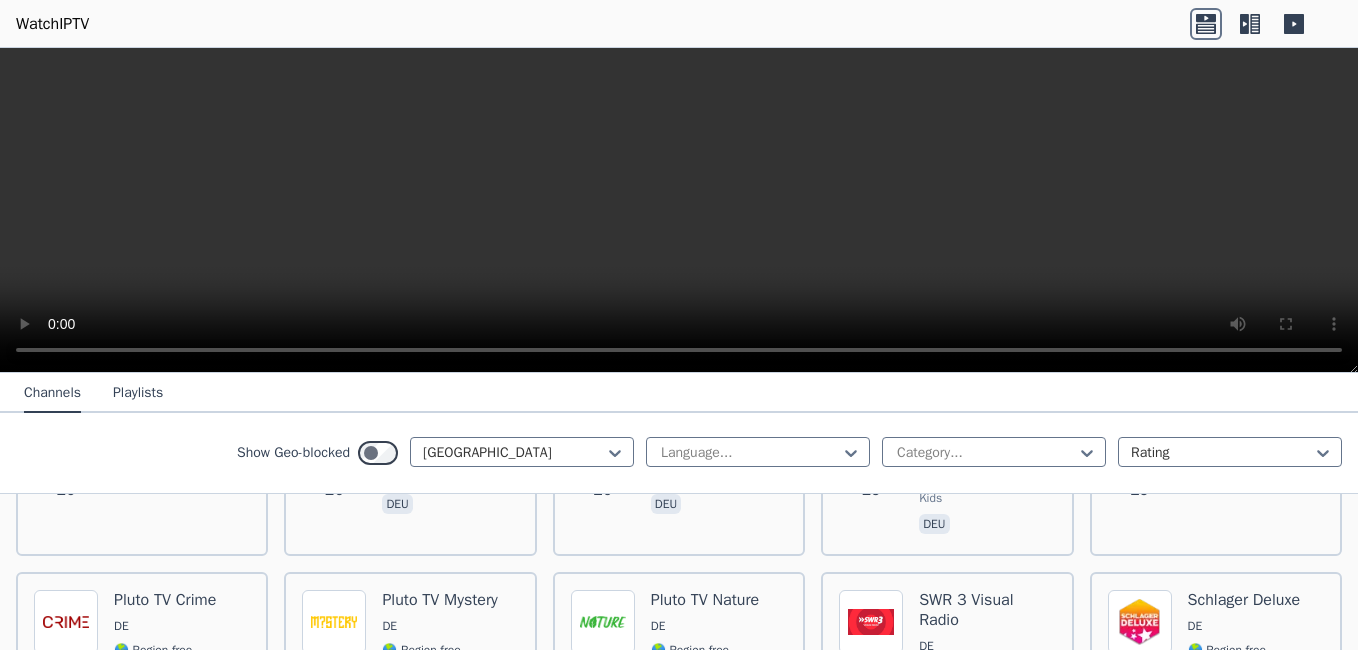 scroll, scrollTop: 5768, scrollLeft: 0, axis: vertical 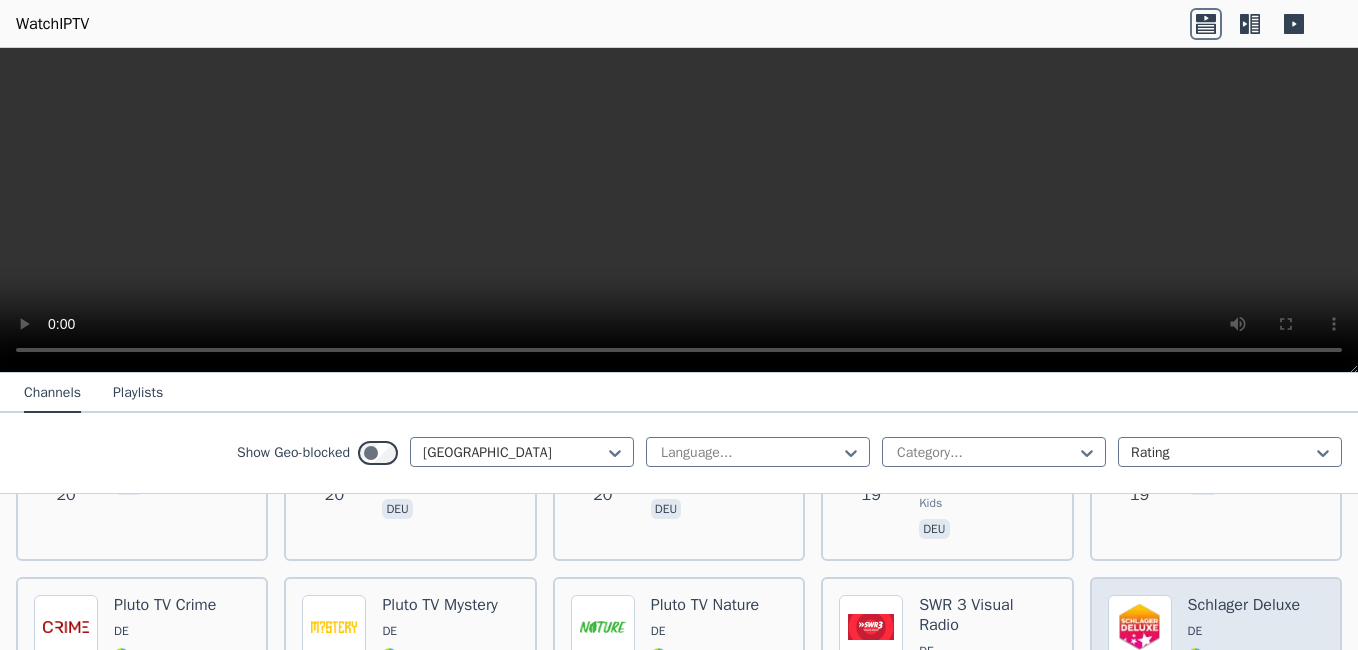 click on "Schlager Deluxe" at bounding box center [1244, 605] 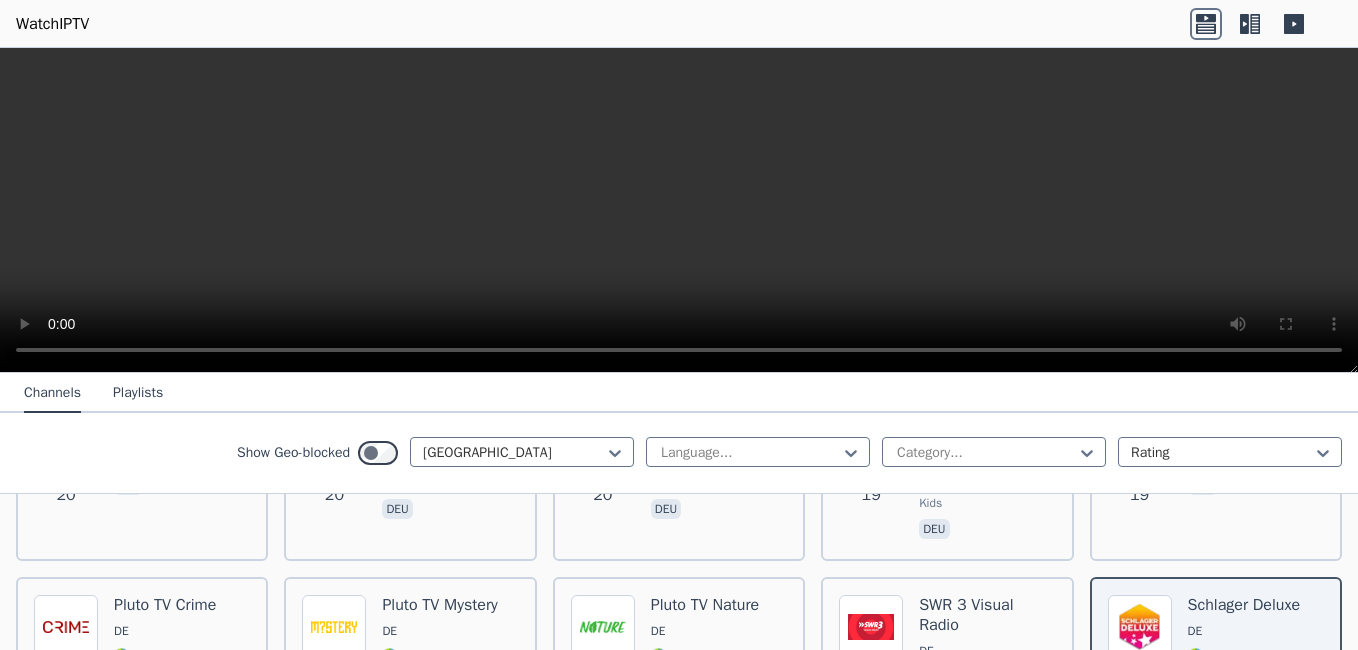 click on "Popularity 699 More Than Sports TV DE 🌎 Region-free sports deu Popularity 485 Das Erste DE 🌎 Region-free general deu Popularity 440 Deluxe Dance DE 🌎 Region-free music eng Popularity 403 DW English DE 🌎 Region-free news eng Popularity 401 Pluto TV Movies DE 🌎 Region-free Pluto TV movies deu Popularity 304 Action Sports DE 🌎 Region-free Pluto TV sports deu Popularity 299 Deluxe Music DE 🌎 Region-free music deu Popularity 215 MTV Unplugged DE 🌎 Region-free Pluto TV music deu Popularity 192 Deutsches Musik Fernsehen DE 🌎 Region-free music deu Popularity 188 SRF DE 🌎 Region-free general deu Popularity 173 auto motor und sport channel DE 🌎 Region-free auto deu Popularity 165 N24 Doku DE 🌎 Region-free documentary deu Popularity 159 Deluxe Flashback DE 🌎 Region-free music eng Popularity 158 Deluxe Lounge DE 🌎 Region-free music deu Popularity 154 Motorvision DE 🌎 Region-free auto eng Popularity 150 Pluto TV Kultfilme DE 🌎 Region-free Pluto TV movies deu Popularity 143 9" at bounding box center (679, 227) 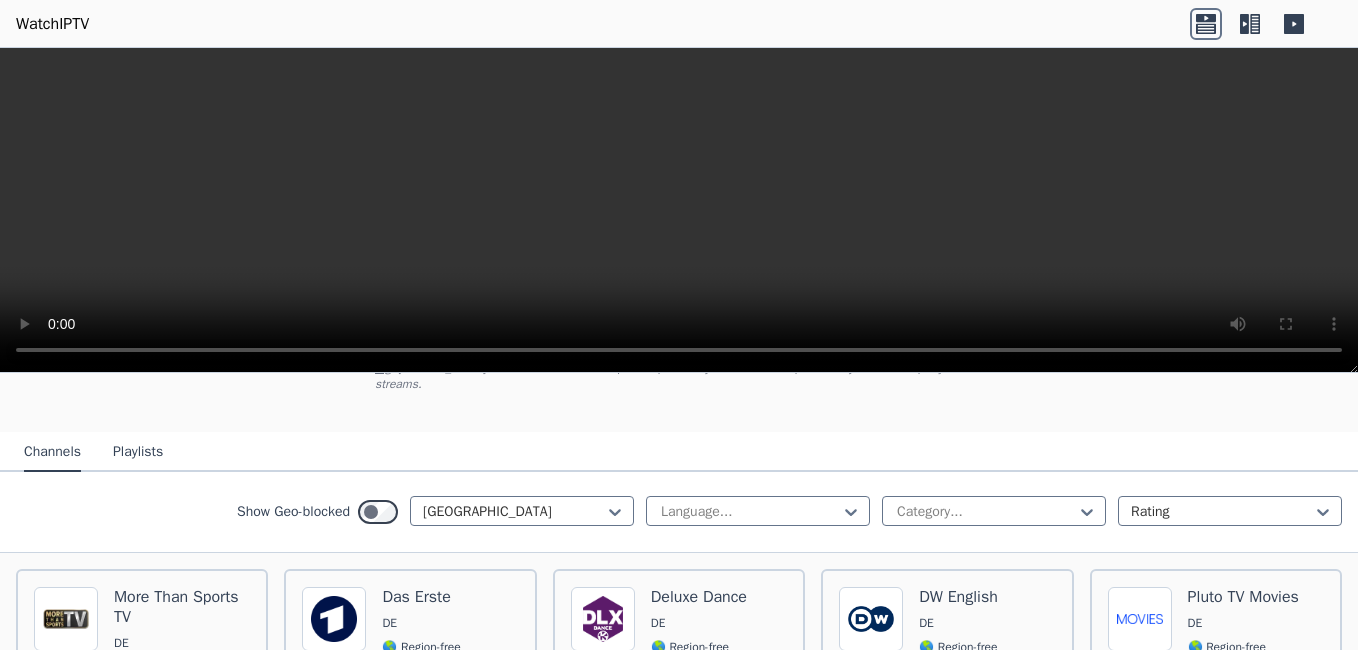 scroll, scrollTop: 200, scrollLeft: 0, axis: vertical 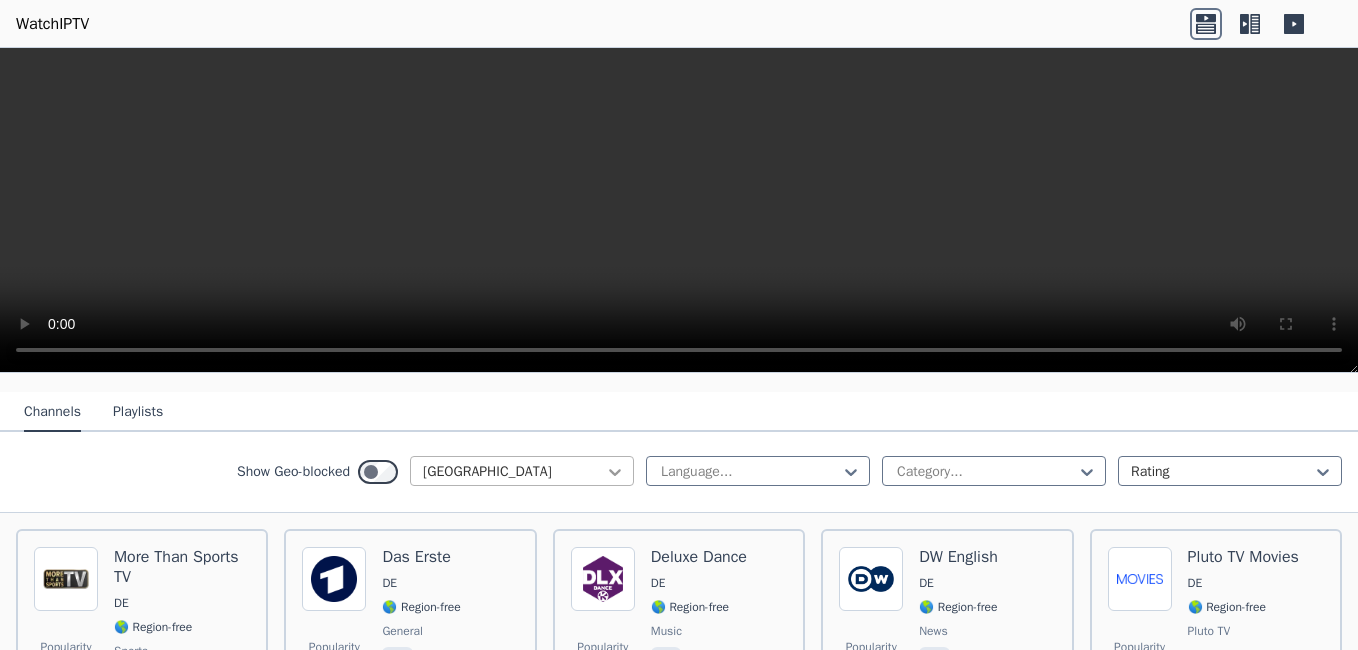 click 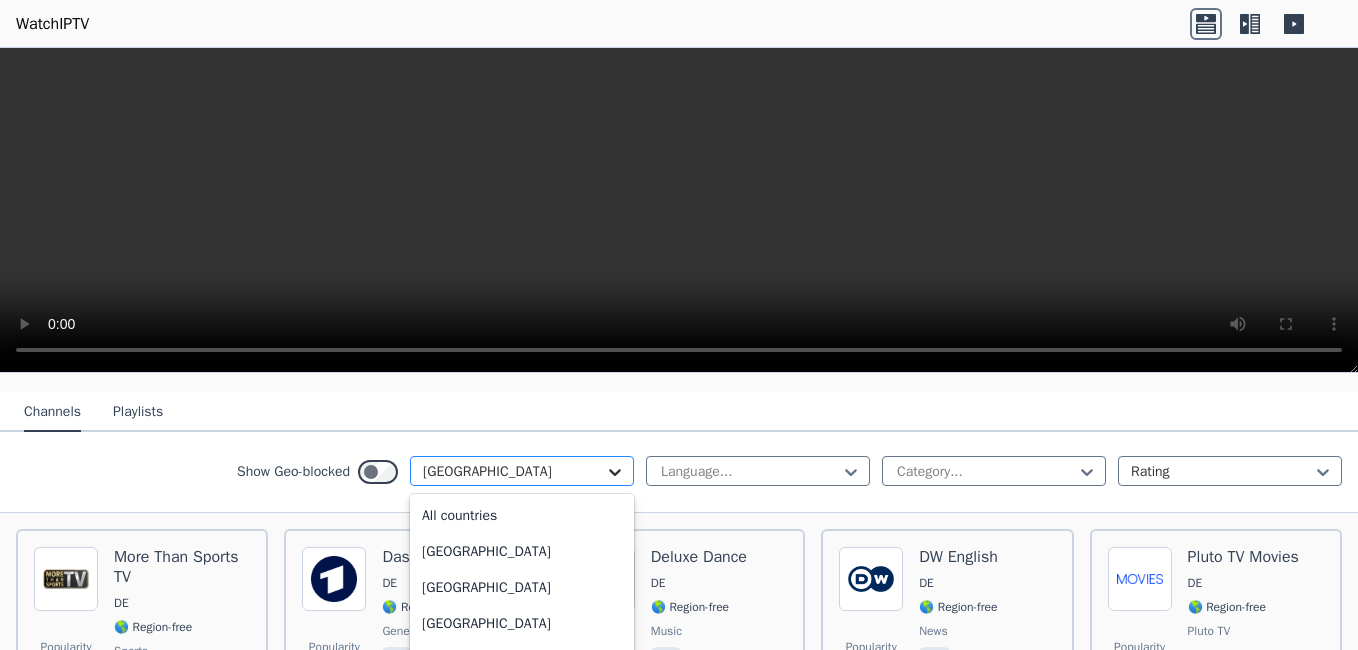 scroll, scrollTop: 2328, scrollLeft: 0, axis: vertical 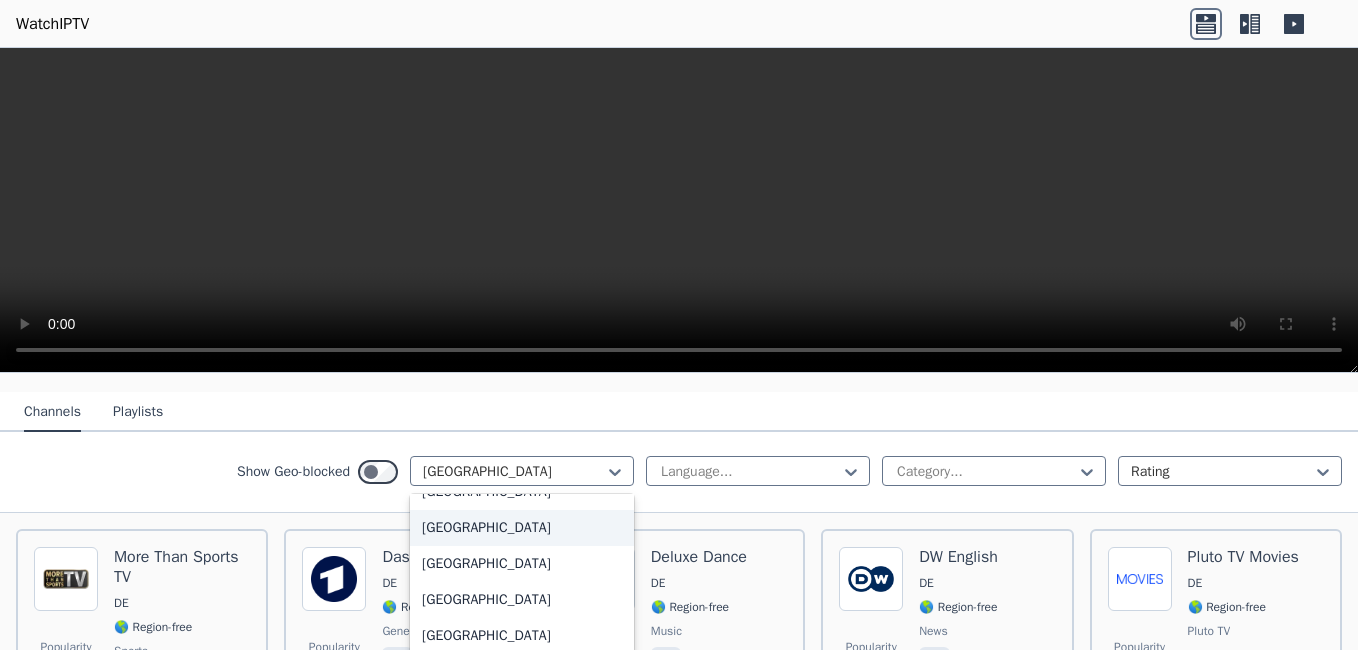 click on "[GEOGRAPHIC_DATA]" at bounding box center (522, 528) 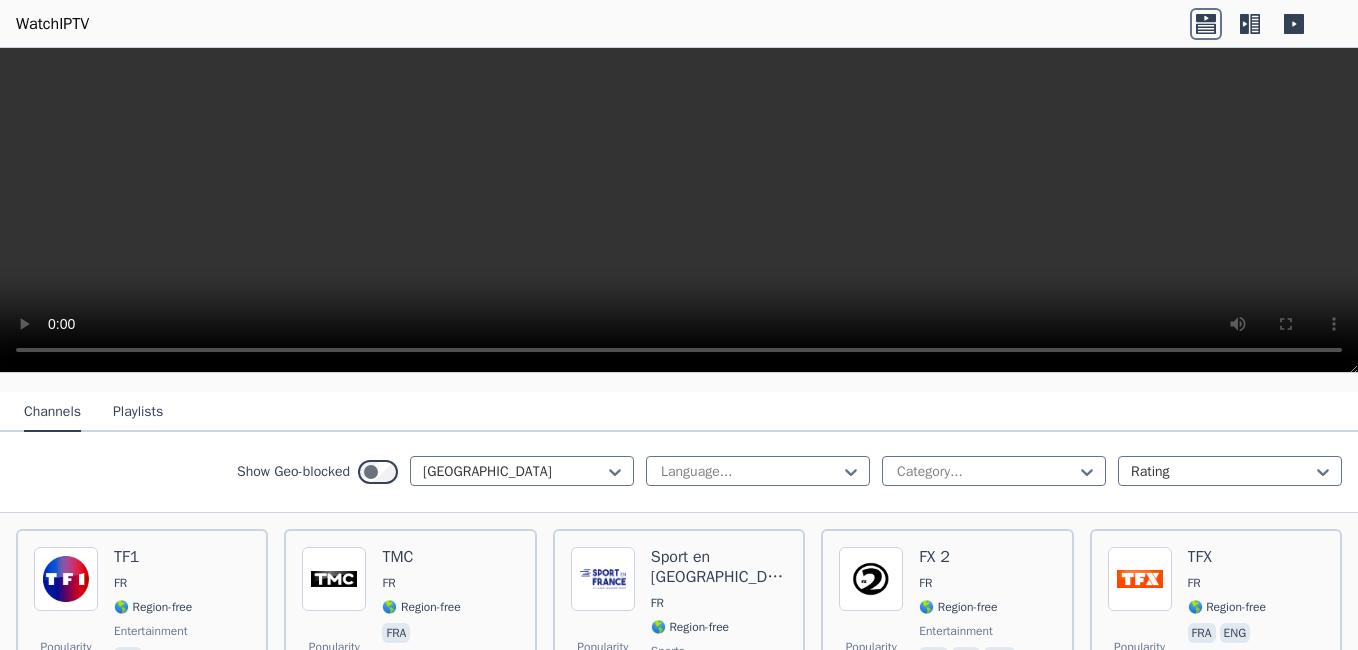 click on "Popularity 5624 TF1 FR 🌎 Region-free entertainment fra Popularity 2808 TMC FR 🌎 Region-free fra Popularity 2448 Sport en [GEOGRAPHIC_DATA] FR 🌎 Region-free sports fra Popularity 1387 FX 2 FR 🌎 Region-free entertainment ara fra eng Popularity 1354 TFX FR 🌎 Region-free fra eng Popularity 1291 Sport en [GEOGRAPHIC_DATA] FR 🌎 Region-free sports fra Popularity 981 NRJ 12 FR 🌎 Region-free fra Popularity 907 Wild Side TV FR 🌎 Region-free movies fra Popularity 855 Sport en [GEOGRAPHIC_DATA] FR 🌎 Region-free sports fra Popularity 741 Trace Urban FR 🌎 Region-free music fra eng por Popularity 700 Clubbing TV FR 🌎 Region-free music fra eng Popularity 682 XilamTV FR 🌎 Region-free _No reponse_ animation fra Popularity 520 TV5Monde Info FR 🌎 Region-free news fra Popularity 348 L'Esprit Sorcier TV FR 🌎 Region-free education documentary fra Popularity 323 Museum TV French FR 🌎 Region-free culture fra Popularity 318 Rakuten TV Spotlight FR 🌎 Region-free Rakuten TV movies fra Popularity 306 Trace Latina FR music" at bounding box center [679, 5045] 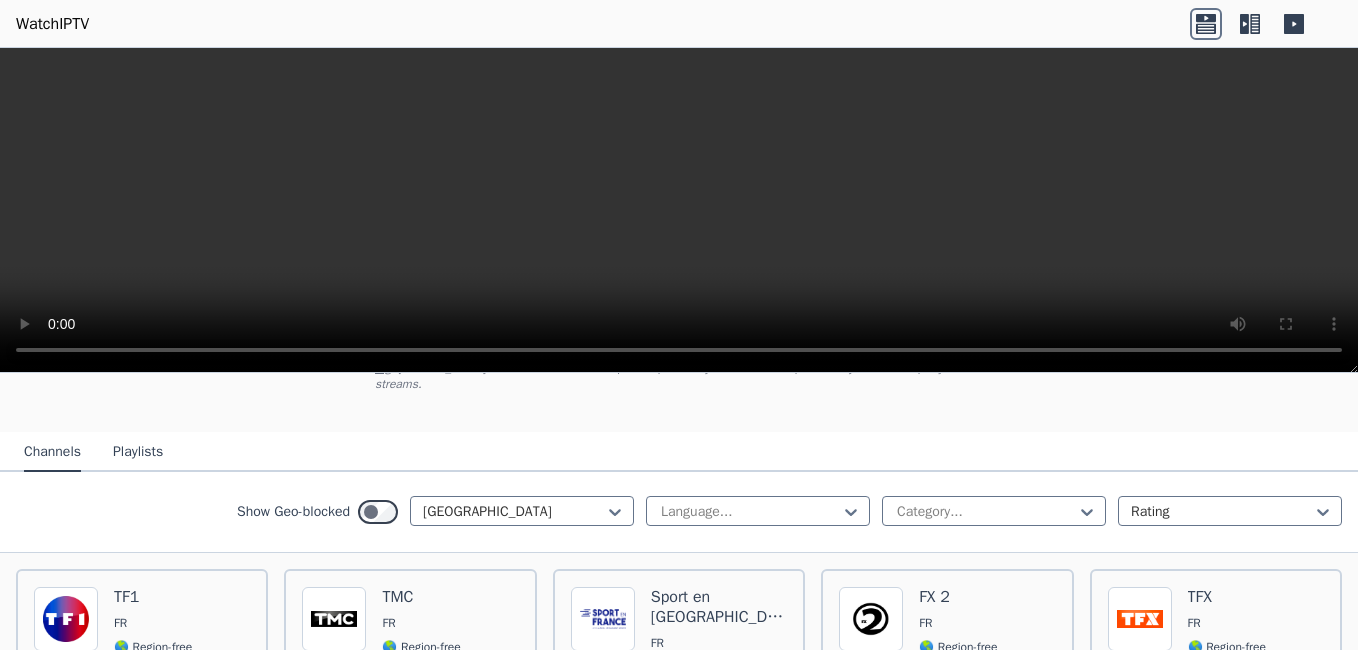 scroll, scrollTop: 200, scrollLeft: 0, axis: vertical 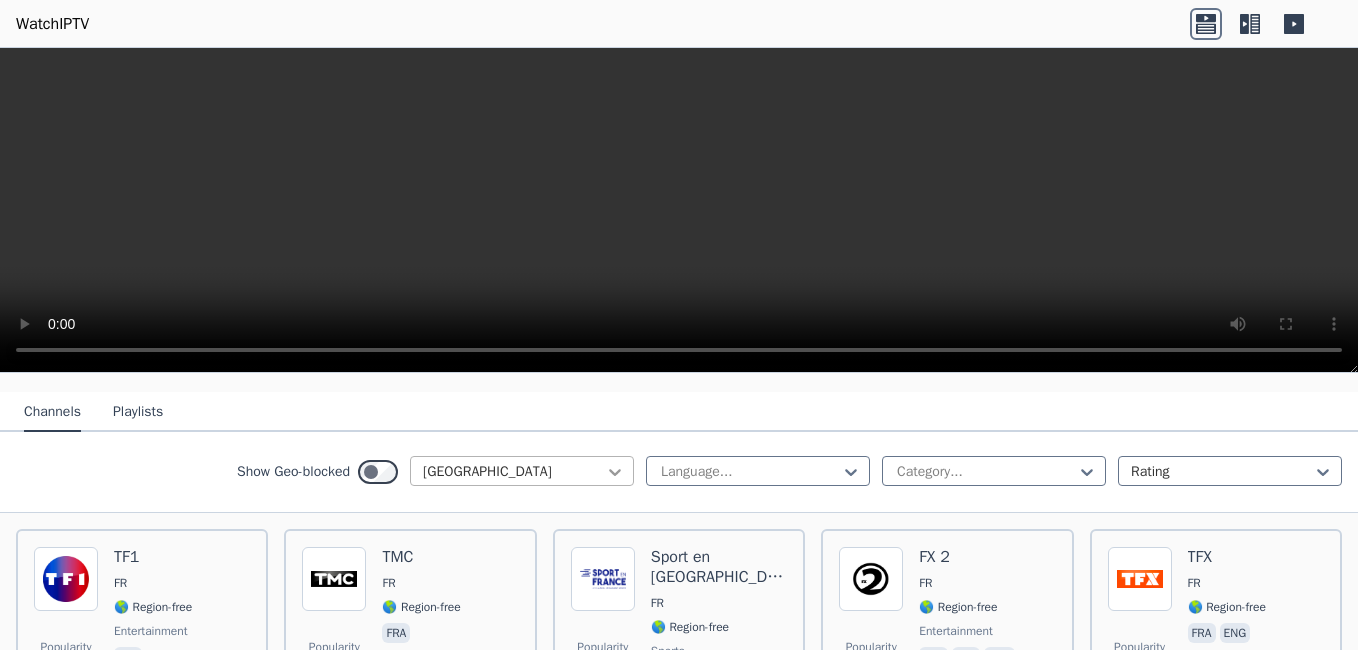 click 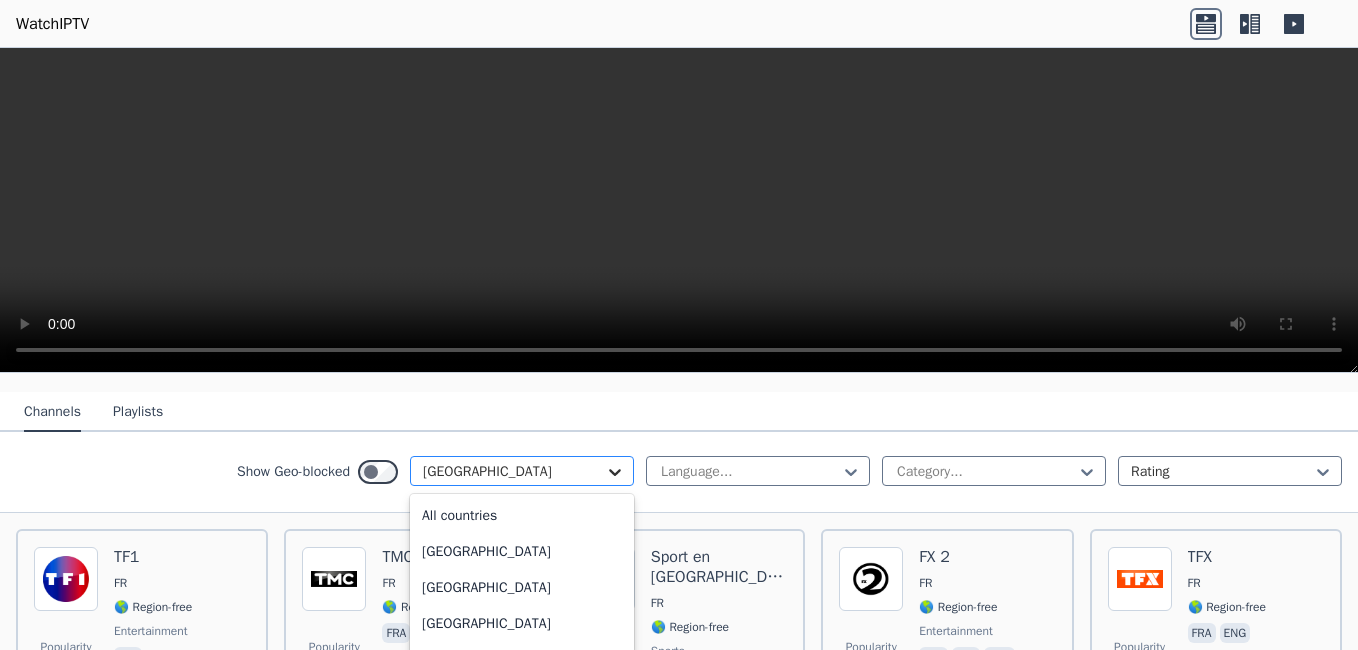 scroll, scrollTop: 2112, scrollLeft: 0, axis: vertical 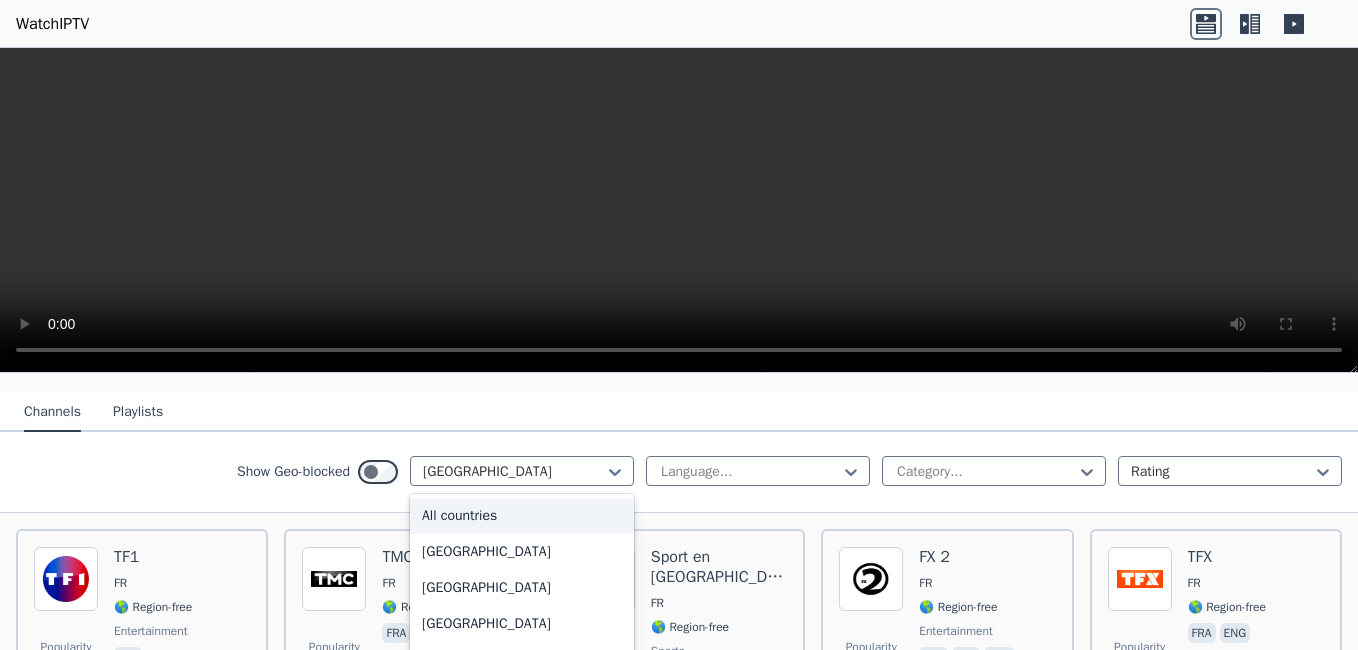 click on "All countries" at bounding box center [522, 516] 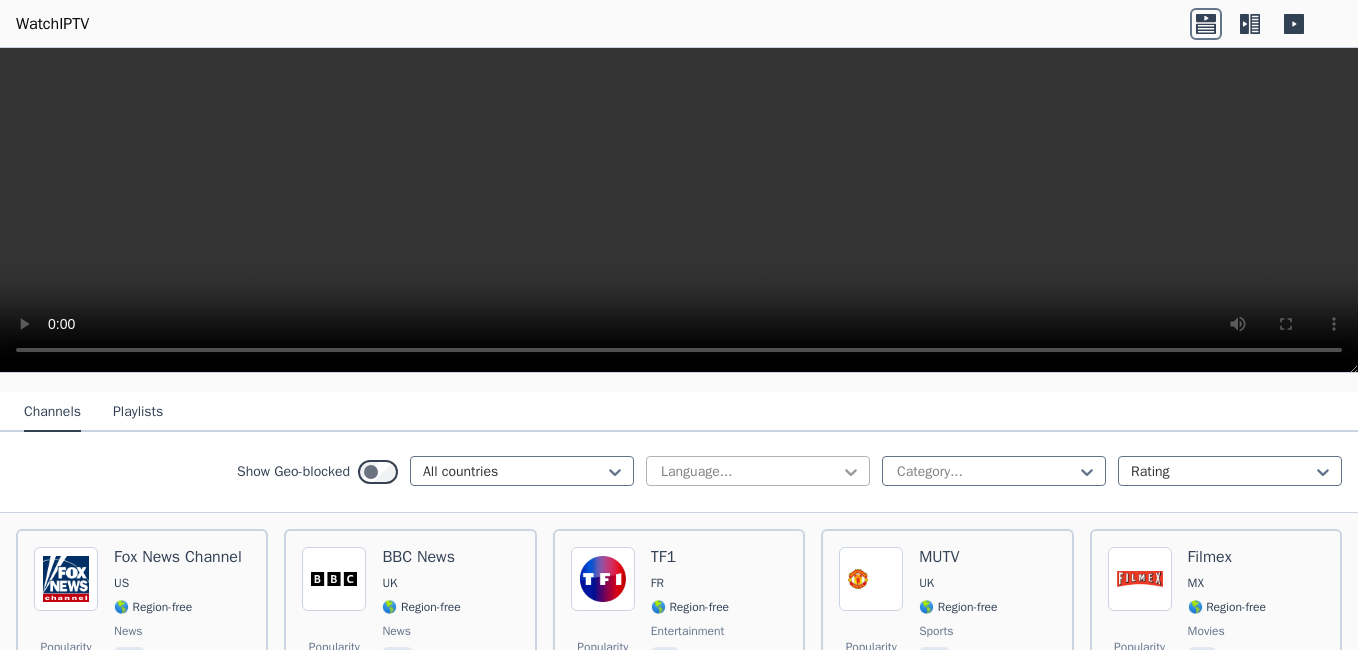 click 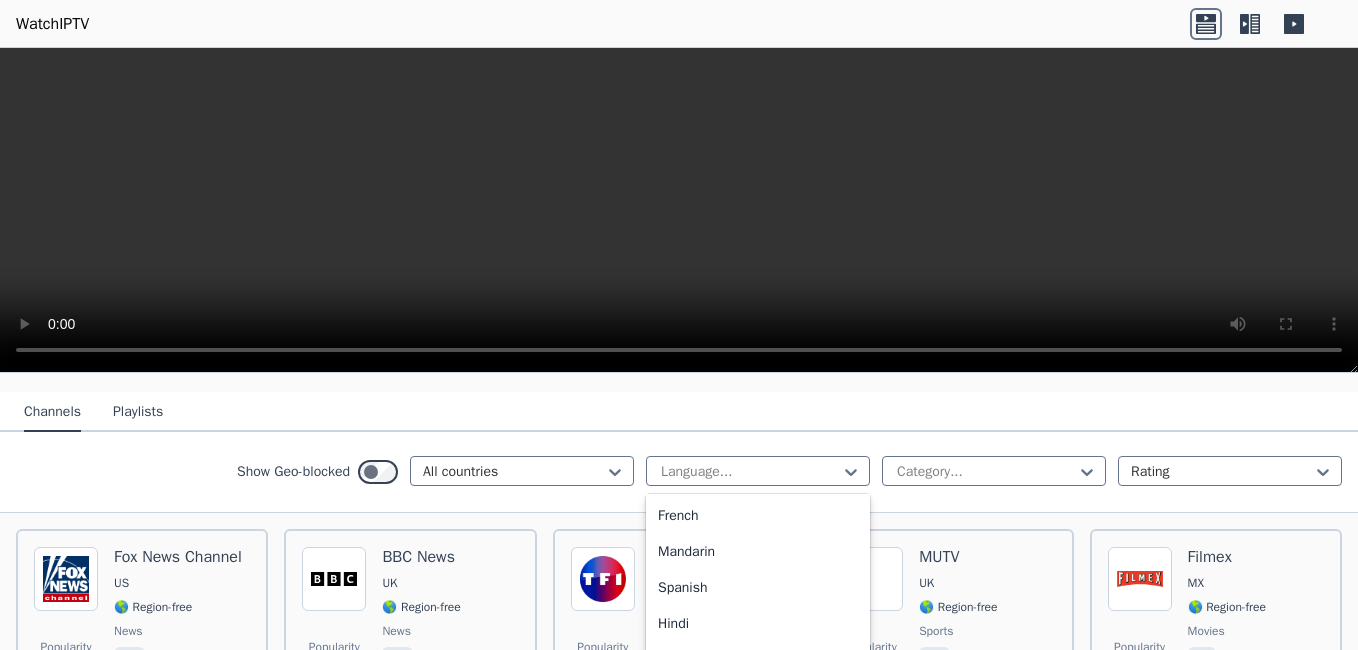 scroll, scrollTop: 129, scrollLeft: 0, axis: vertical 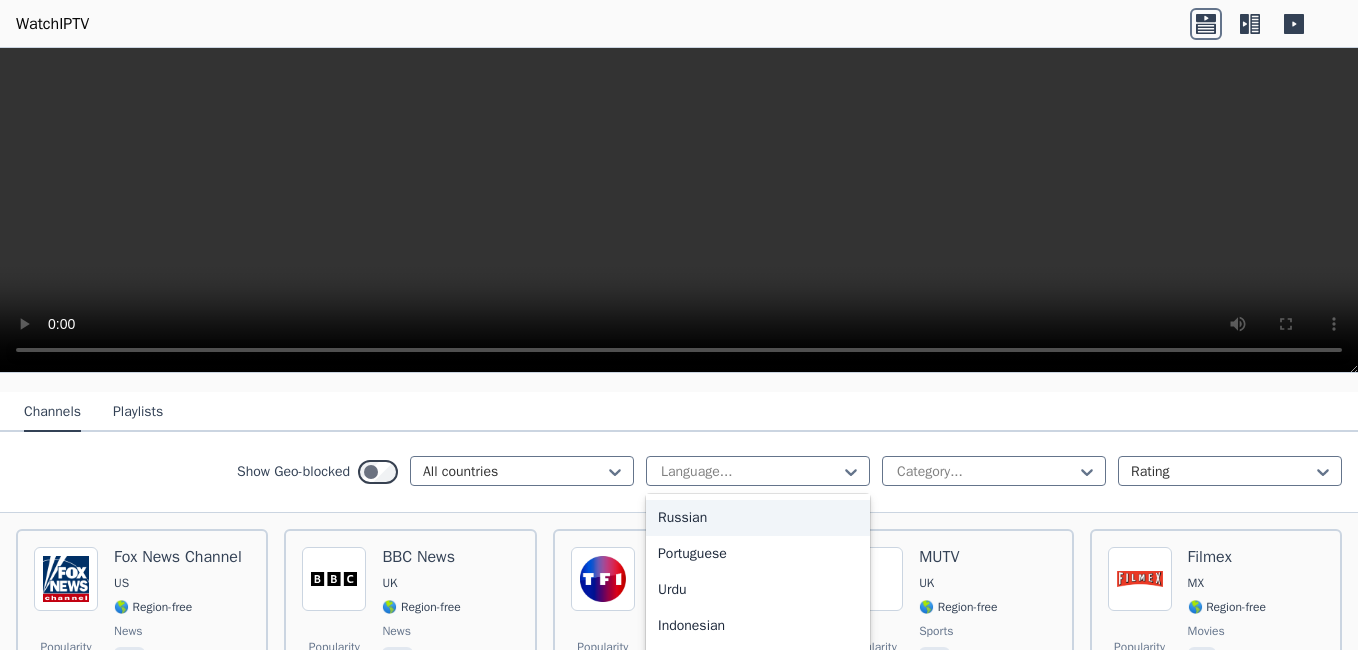 click on "Russian" at bounding box center [758, 518] 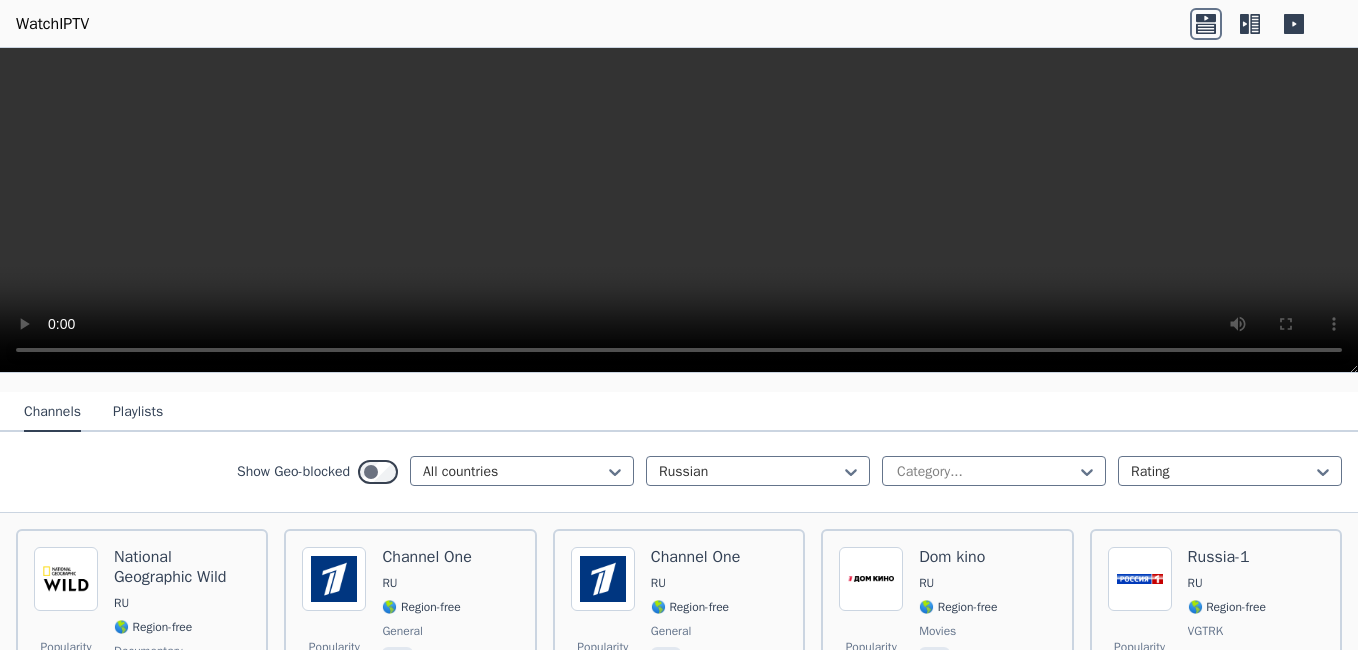 click on "Popularity 755 National Geographic Wild RU 🌎 Region-free documentary rus Popularity 573 Channel One RU 🌎 Region-free general rus Popularity 553 Channel One RU 🌎 Region-free general rus Popularity 434 Dom kino RU 🌎 Region-free movies rus Popularity 411 [GEOGRAPHIC_DATA]-1 RU 🌎 Region-free VGTRK general rus Popularity 288 Kinopremyera HD RU 🌎 Region-free movies rus Popularity 282 NTV HD RU 🌎 Region-free general rus Popularity 230 Legendarnyy 24 RU 🌎 Region-free news rus Popularity 213 [PERSON_NAME] TV1000 action RU 🌎 Region-free Viasat movies rus Popularity 199 Pobeda RU 🌎 Region-free rus Popularity 181 Amedia Premium RU 🌎 Region-free movies series rus Popularity 168 [GEOGRAPHIC_DATA]-5 BY 🌎 Region-free sports rus Popularity 167 MyZen TV FR 🌎 Region-free fra eng rus spa tur bul Popularity 166 TNT RU 🌎 Region-free entertainment rus Popularity 163 Dom kino RU 🌎 Region-free movies rus Popularity 158 REN TV RU 🌎 Region-free general rus Popularity 154 [DOMAIN_NAME] RU 🌎 Region-free music rus Popularity" at bounding box center (679, 5549) 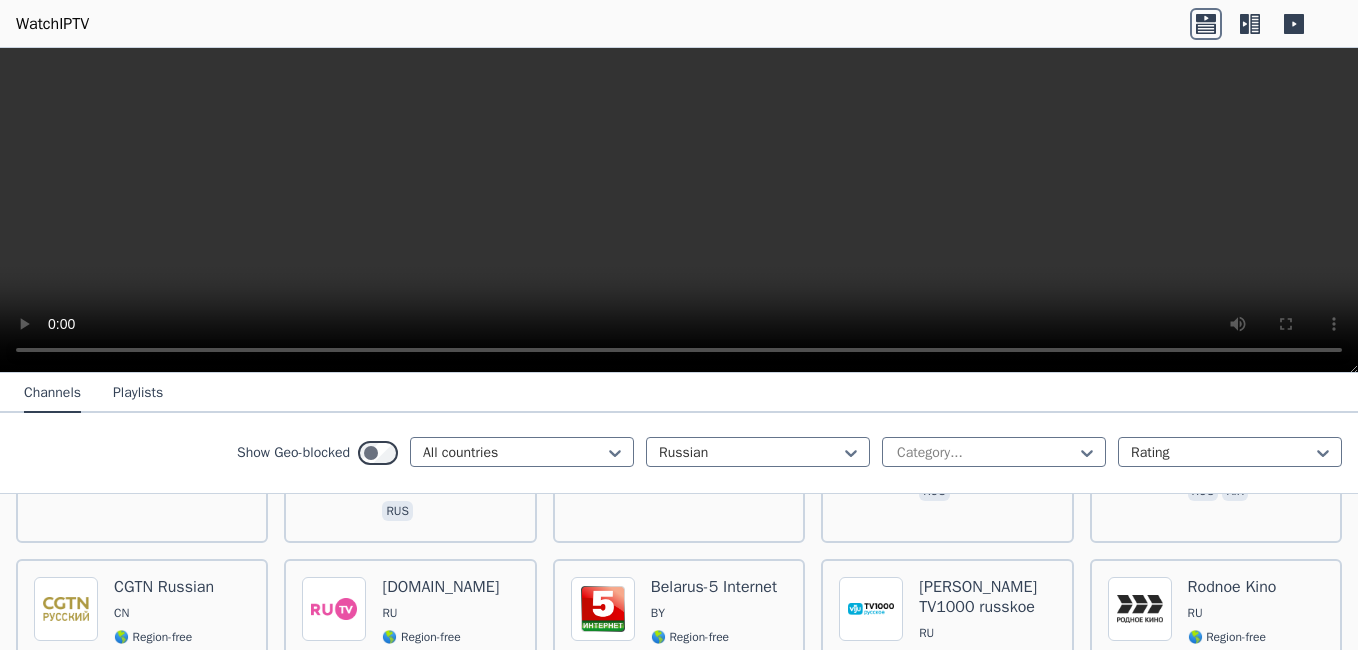 scroll, scrollTop: 1600, scrollLeft: 0, axis: vertical 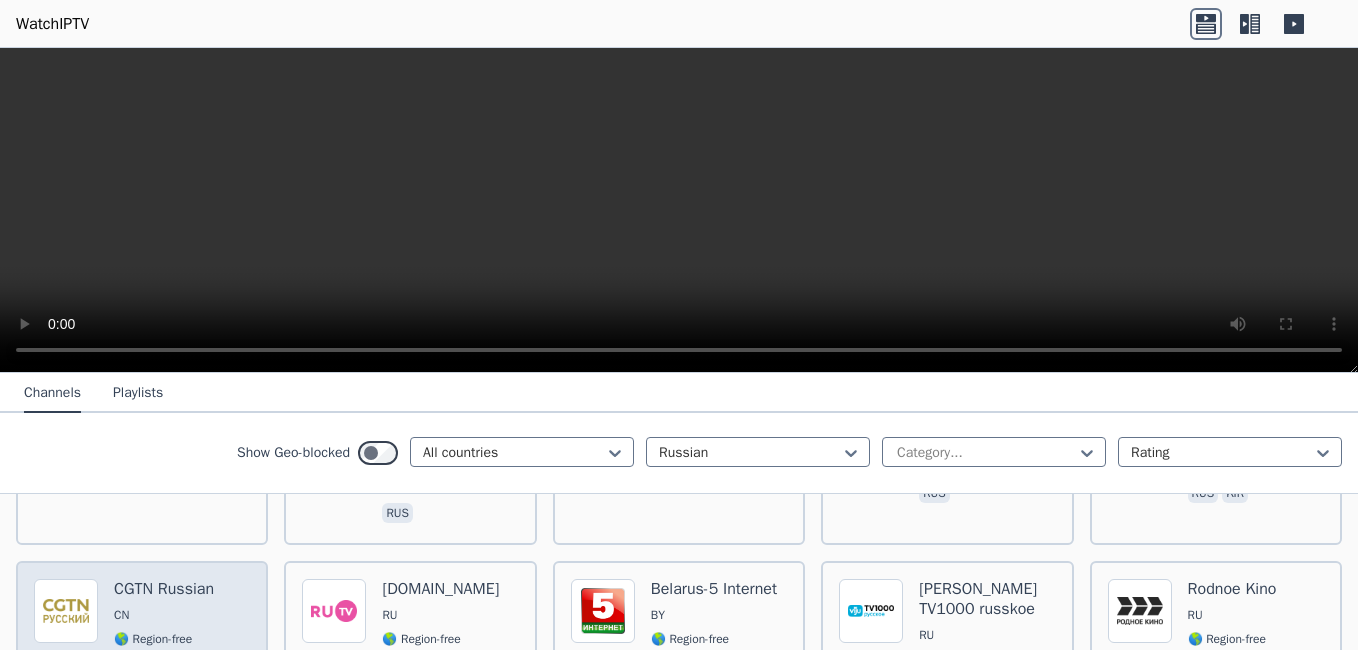 click on "Popularity 87 CGTN Russian CN 🌎 Region-free [GEOGRAPHIC_DATA] Global Television Network news rus" at bounding box center [142, 663] 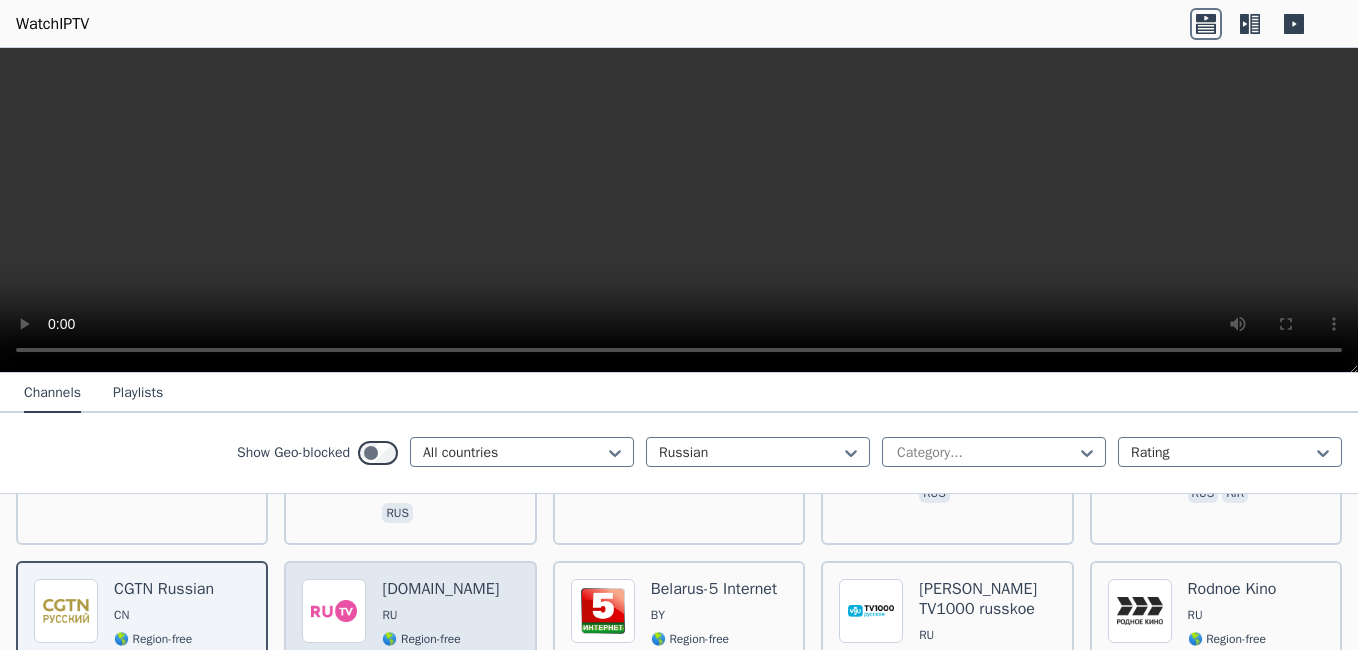 click on "[DOMAIN_NAME]" at bounding box center [440, 589] 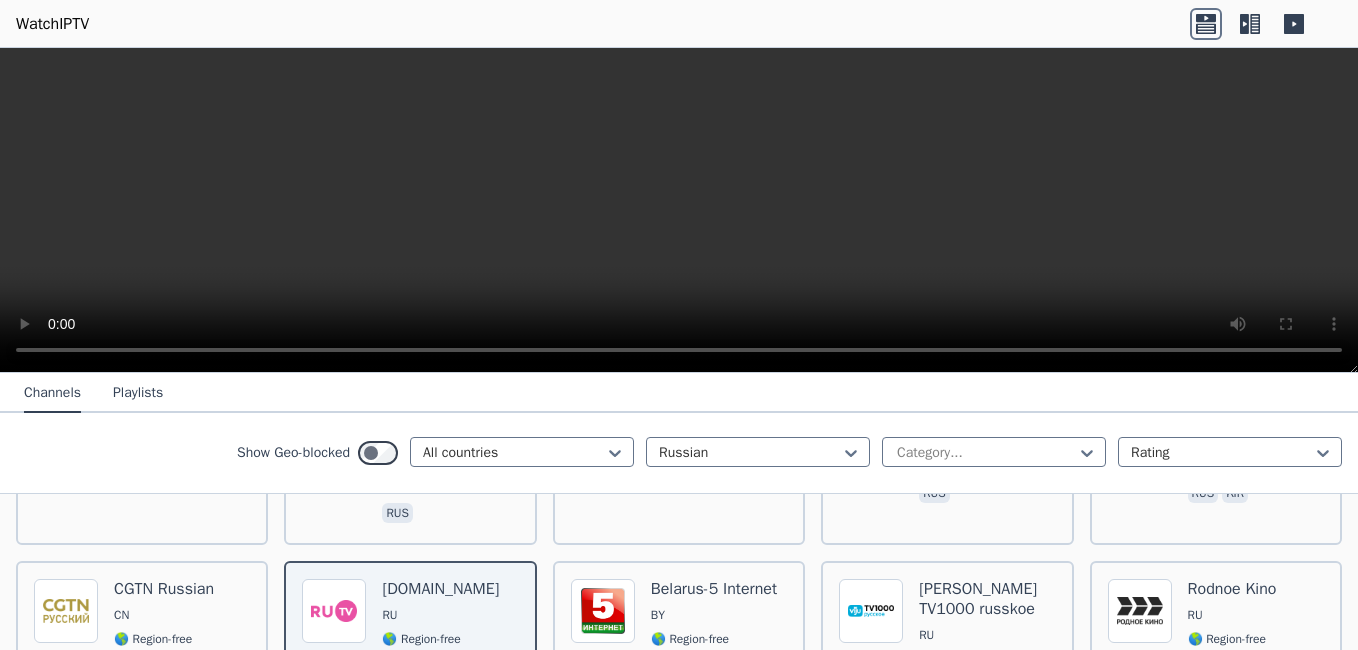 click on "Popularity 755 National Geographic Wild RU 🌎 Region-free documentary rus Popularity 573 Channel One RU 🌎 Region-free general rus Popularity 553 Channel One RU 🌎 Region-free general rus Popularity 434 Dom kino RU 🌎 Region-free movies rus Popularity 411 [GEOGRAPHIC_DATA]-1 RU 🌎 Region-free VGTRK general rus Popularity 288 Kinopremyera HD RU 🌎 Region-free movies rus Popularity 282 NTV HD RU 🌎 Region-free general rus Popularity 230 Legendarnyy 24 RU 🌎 Region-free news rus Popularity 213 [PERSON_NAME] TV1000 action RU 🌎 Region-free Viasat movies rus Popularity 199 Pobeda RU 🌎 Region-free rus Popularity 181 Amedia Premium RU 🌎 Region-free movies series rus Popularity 168 [GEOGRAPHIC_DATA]-5 BY 🌎 Region-free sports rus Popularity 167 MyZen TV FR 🌎 Region-free fra eng rus spa tur bul Popularity 166 TNT RU 🌎 Region-free entertainment rus Popularity 163 Dom kino RU 🌎 Region-free movies rus Popularity 158 REN TV RU 🌎 Region-free general rus Popularity 154 [DOMAIN_NAME] RU 🌎 Region-free music rus Popularity" at bounding box center [679, 4149] 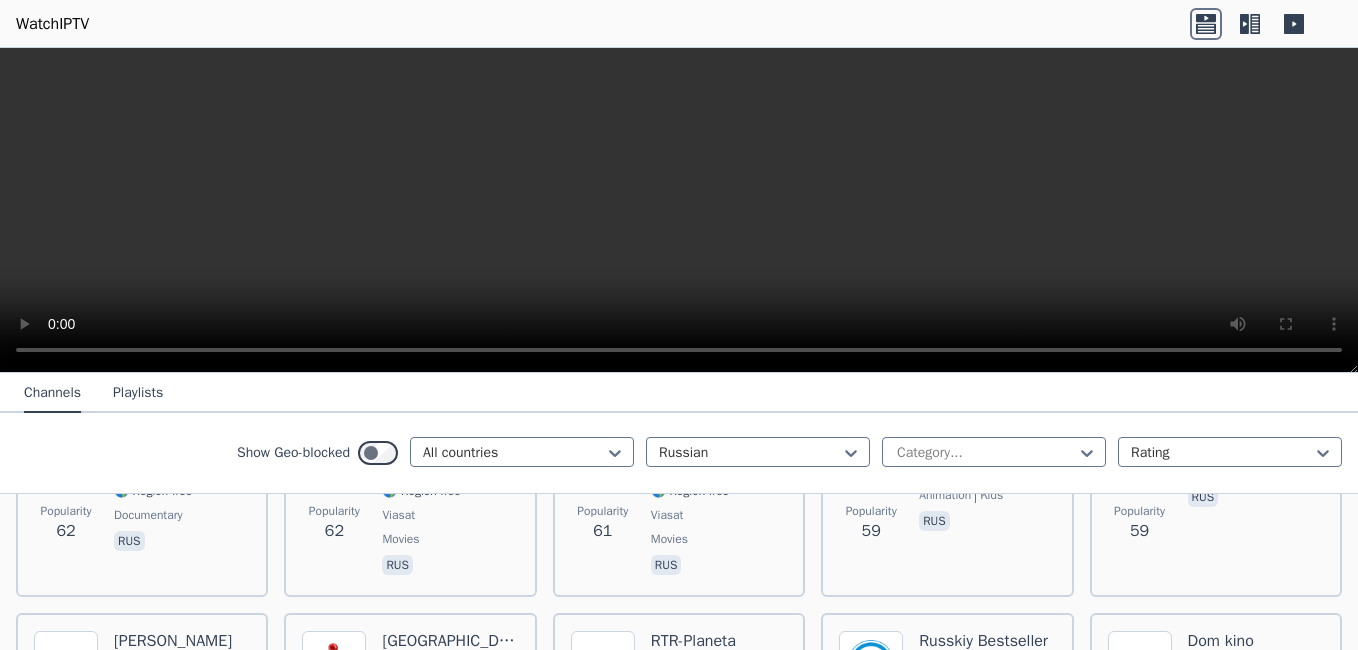 scroll, scrollTop: 2440, scrollLeft: 0, axis: vertical 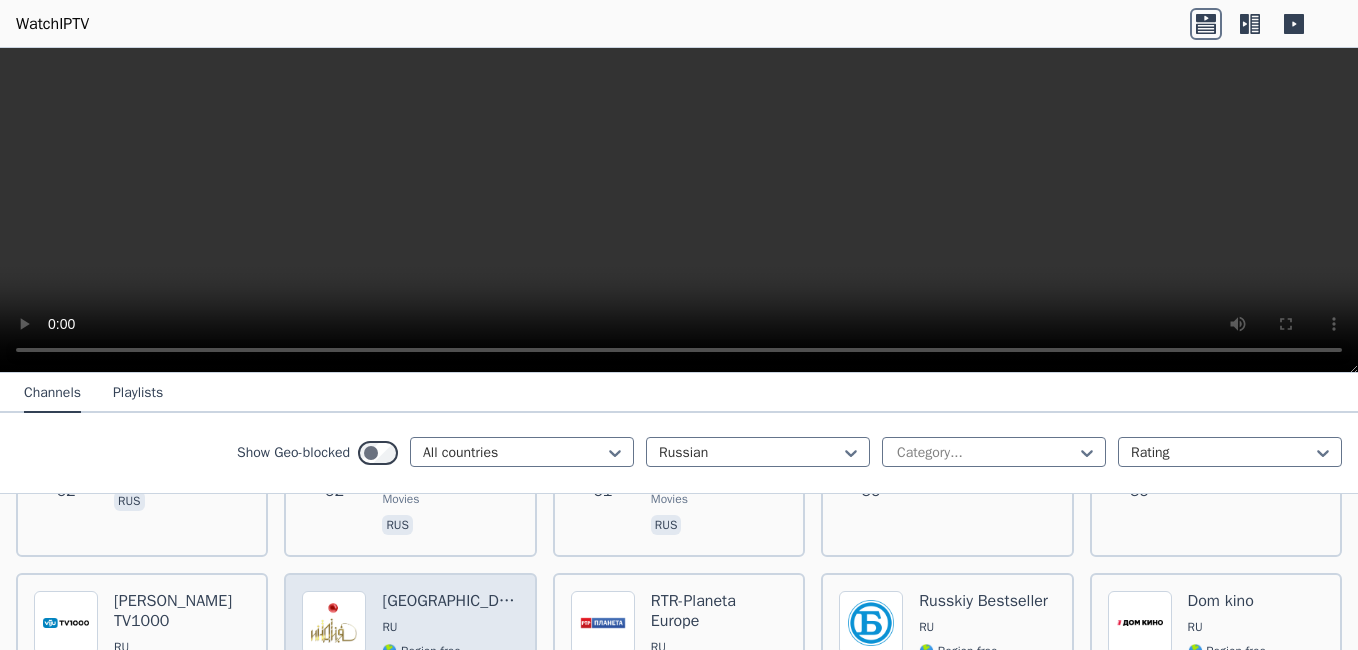 click on "[GEOGRAPHIC_DATA]" at bounding box center [450, 601] 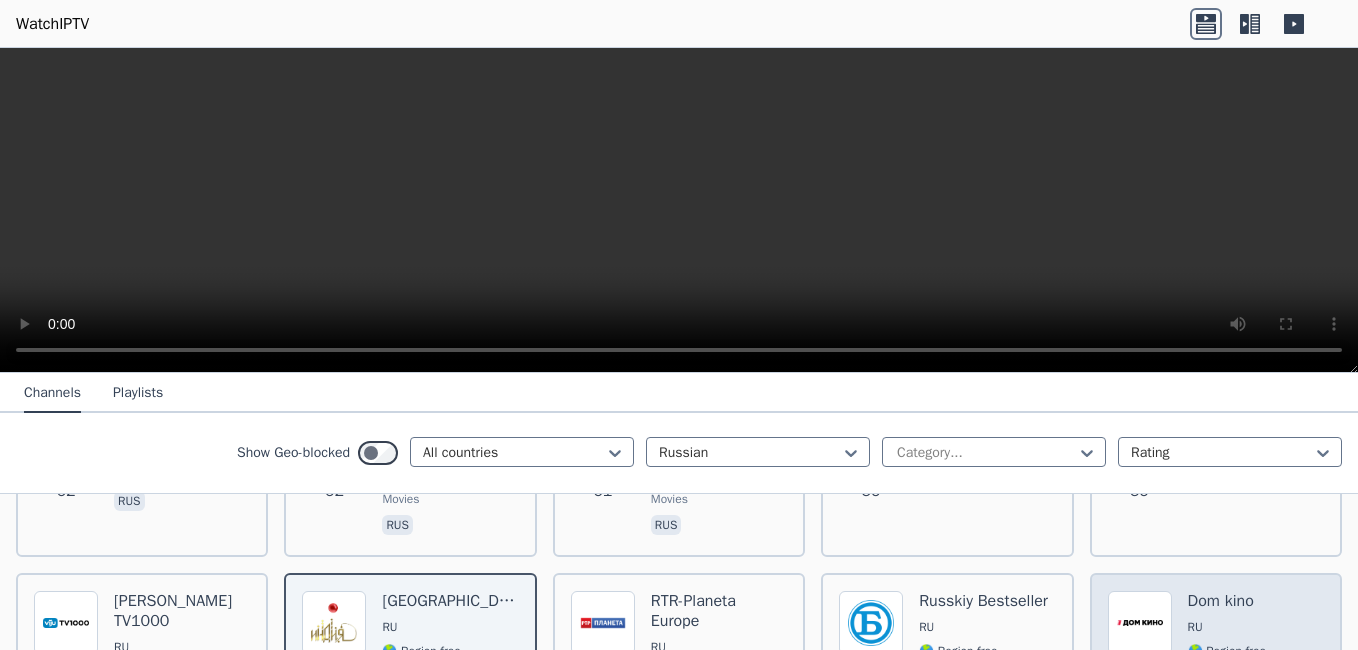 click on "Dom kino" at bounding box center [1227, 601] 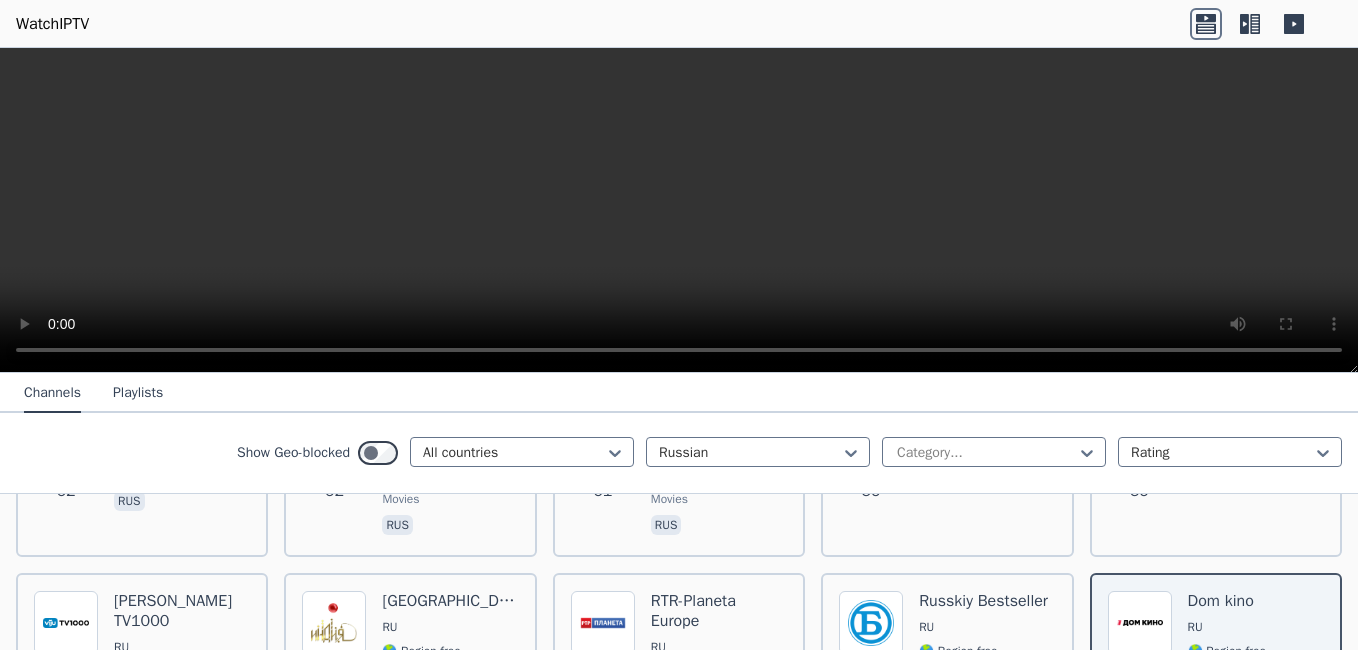 click on "Popularity 755 National Geographic Wild RU 🌎 Region-free documentary rus Popularity 573 Channel One RU 🌎 Region-free general rus Popularity 553 Channel One RU 🌎 Region-free general rus Popularity 434 Dom kino RU 🌎 Region-free movies rus Popularity 411 [GEOGRAPHIC_DATA]-1 RU 🌎 Region-free VGTRK general rus Popularity 288 Kinopremyera HD RU 🌎 Region-free movies rus Popularity 282 NTV HD RU 🌎 Region-free general rus Popularity 230 Legendarnyy 24 RU 🌎 Region-free news rus Popularity 213 [PERSON_NAME] TV1000 action RU 🌎 Region-free Viasat movies rus Popularity 199 Pobeda RU 🌎 Region-free rus Popularity 181 Amedia Premium RU 🌎 Region-free movies series rus Popularity 168 [GEOGRAPHIC_DATA]-5 BY 🌎 Region-free sports rus Popularity 167 MyZen TV FR 🌎 Region-free fra eng rus spa tur bul Popularity 166 TNT RU 🌎 Region-free entertainment rus Popularity 163 Dom kino RU 🌎 Region-free movies rus Popularity 158 REN TV RU 🌎 Region-free general rus Popularity 154 [DOMAIN_NAME] RU 🌎 Region-free music rus Popularity" at bounding box center (679, 3309) 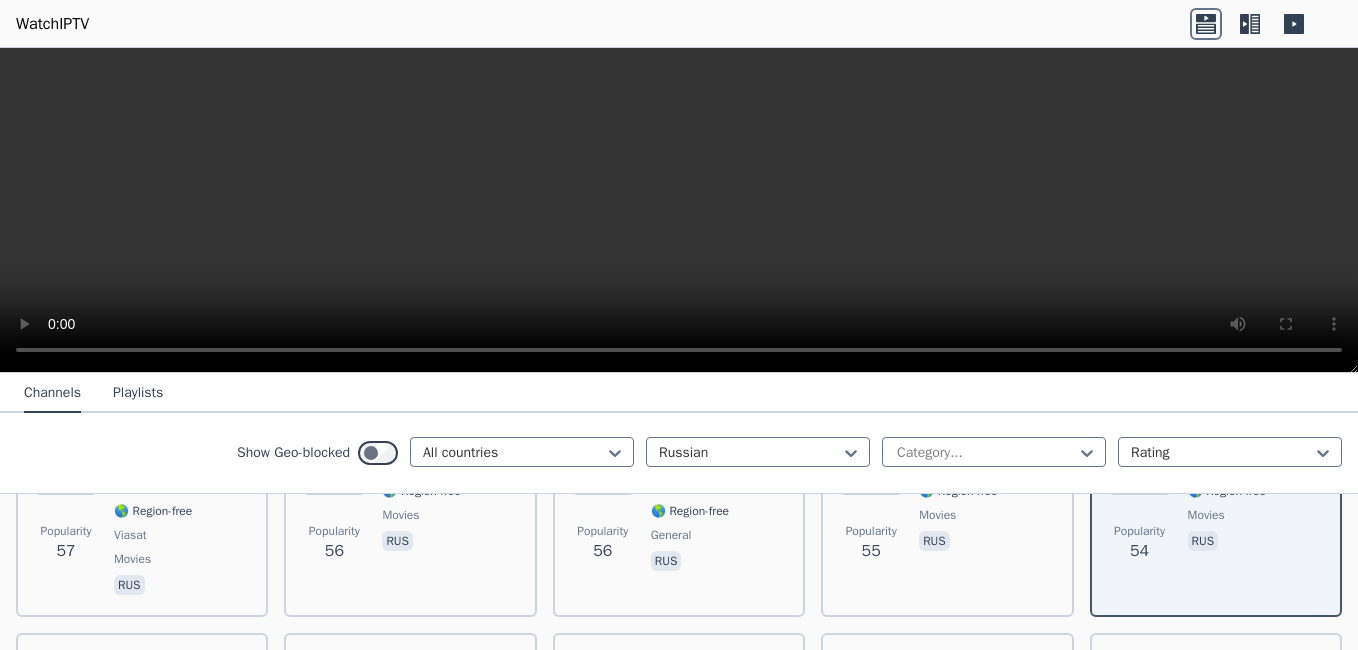 scroll, scrollTop: 2640, scrollLeft: 0, axis: vertical 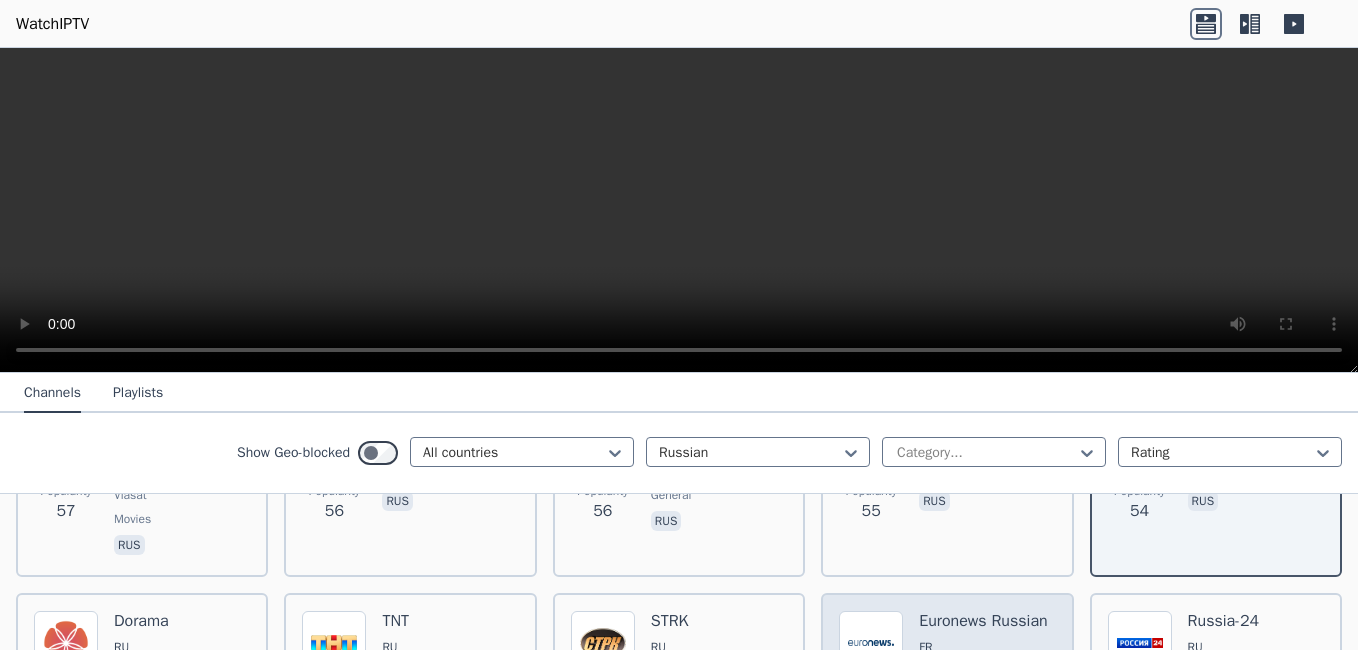 click on "Euronews Russian" at bounding box center (983, 621) 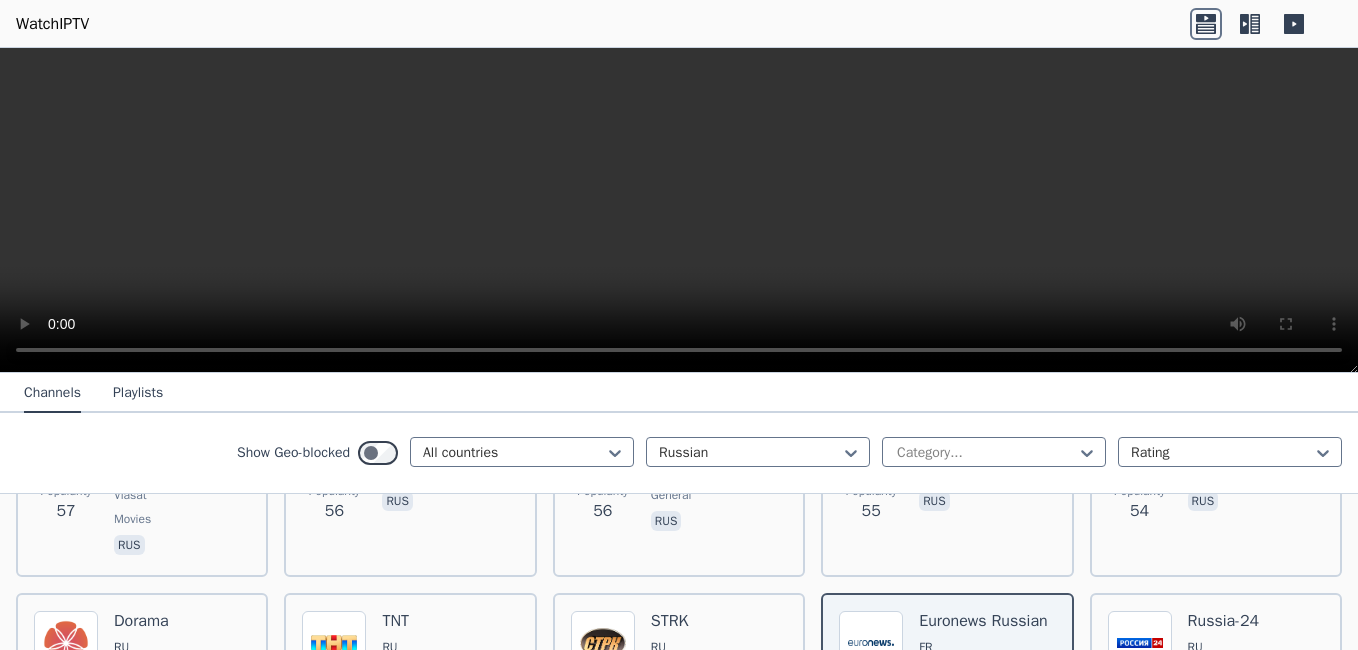 click on "Popularity 755 National Geographic Wild RU 🌎 Region-free documentary rus Popularity 573 Channel One RU 🌎 Region-free general rus Popularity 553 Channel One RU 🌎 Region-free general rus Popularity 434 Dom kino RU 🌎 Region-free movies rus Popularity 411 [GEOGRAPHIC_DATA]-1 RU 🌎 Region-free VGTRK general rus Popularity 288 Kinopremyera HD RU 🌎 Region-free movies rus Popularity 282 NTV HD RU 🌎 Region-free general rus Popularity 230 Legendarnyy 24 RU 🌎 Region-free news rus Popularity 213 [PERSON_NAME] TV1000 action RU 🌎 Region-free Viasat movies rus Popularity 199 Pobeda RU 🌎 Region-free rus Popularity 181 Amedia Premium RU 🌎 Region-free movies series rus Popularity 168 [GEOGRAPHIC_DATA]-5 BY 🌎 Region-free sports rus Popularity 167 MyZen TV FR 🌎 Region-free fra eng rus spa tur bul Popularity 166 TNT RU 🌎 Region-free entertainment rus Popularity 163 Dom kino RU 🌎 Region-free movies rus Popularity 158 REN TV RU 🌎 Region-free general rus Popularity 154 [DOMAIN_NAME] RU 🌎 Region-free music rus Popularity" at bounding box center [679, 3109] 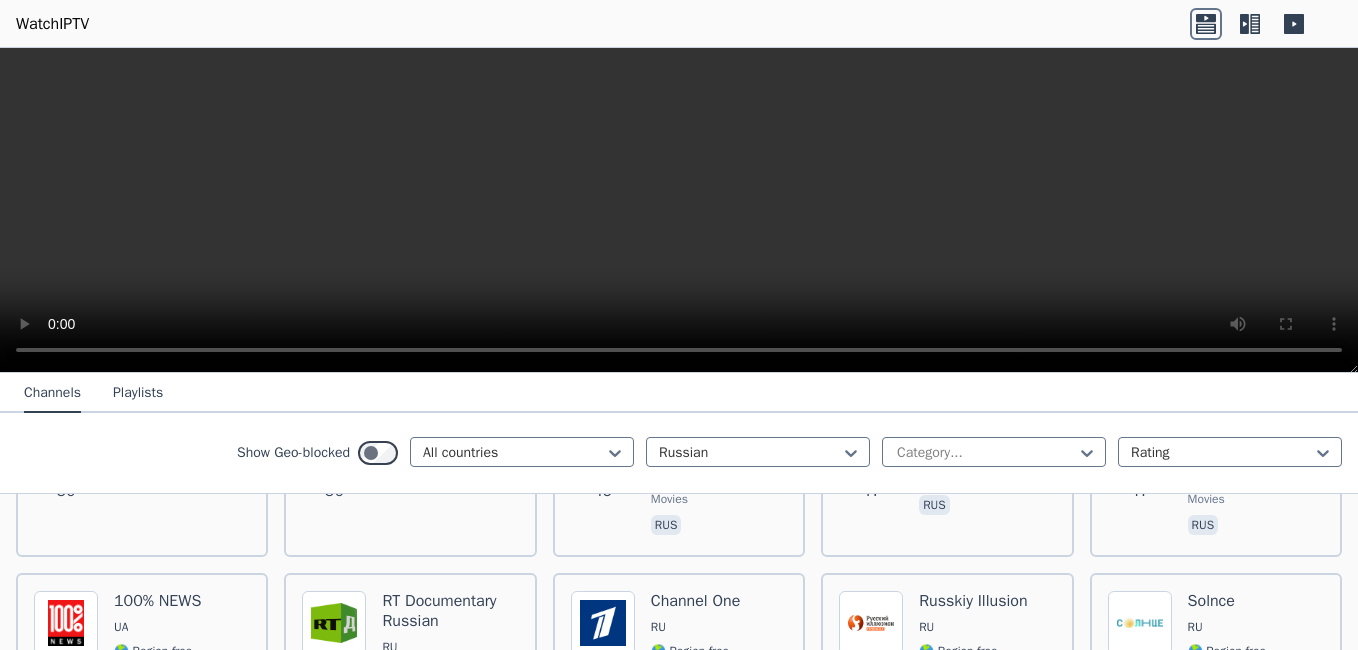 scroll, scrollTop: 3040, scrollLeft: 0, axis: vertical 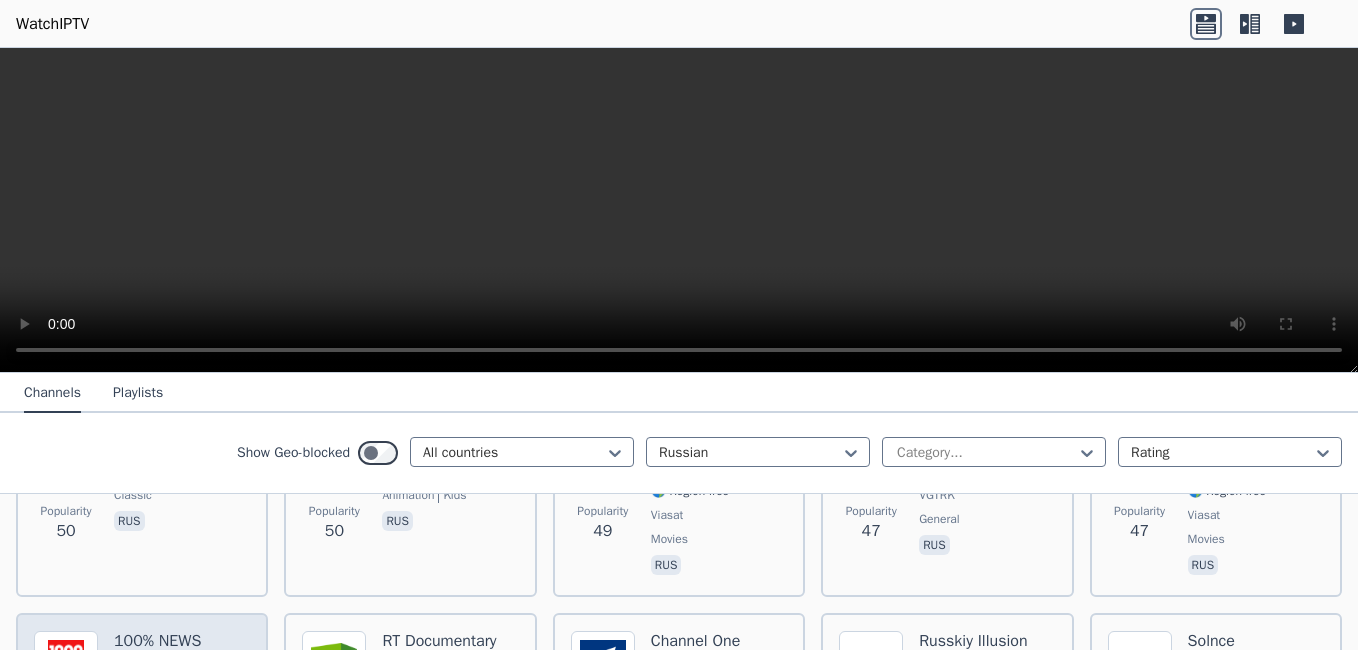 click on "100% NEWS" at bounding box center [157, 641] 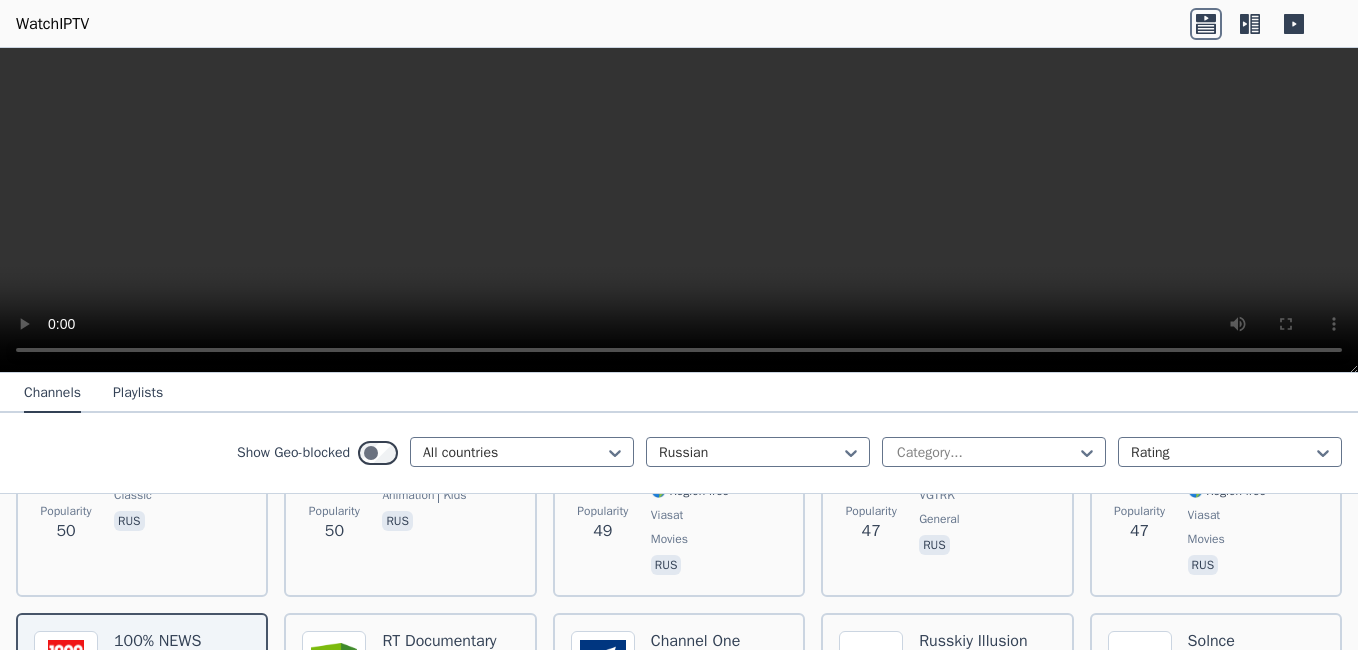 click on "Popularity 755 National Geographic Wild RU 🌎 Region-free documentary rus Popularity 573 Channel One RU 🌎 Region-free general rus Popularity 553 Channel One RU 🌎 Region-free general rus Popularity 434 Dom kino RU 🌎 Region-free movies rus Popularity 411 [GEOGRAPHIC_DATA]-1 RU 🌎 Region-free VGTRK general rus Popularity 288 Kinopremyera HD RU 🌎 Region-free movies rus Popularity 282 NTV HD RU 🌎 Region-free general rus Popularity 230 Legendarnyy 24 RU 🌎 Region-free news rus Popularity 213 [PERSON_NAME] TV1000 action RU 🌎 Region-free Viasat movies rus Popularity 199 Pobeda RU 🌎 Region-free rus Popularity 181 Amedia Premium RU 🌎 Region-free movies series rus Popularity 168 [GEOGRAPHIC_DATA]-5 BY 🌎 Region-free sports rus Popularity 167 MyZen TV FR 🌎 Region-free fra eng rus spa tur bul Popularity 166 TNT RU 🌎 Region-free entertainment rus Popularity 163 Dom kino RU 🌎 Region-free movies rus Popularity 158 REN TV RU 🌎 Region-free general rus Popularity 154 [DOMAIN_NAME] RU 🌎 Region-free music rus Popularity" at bounding box center [679, 2709] 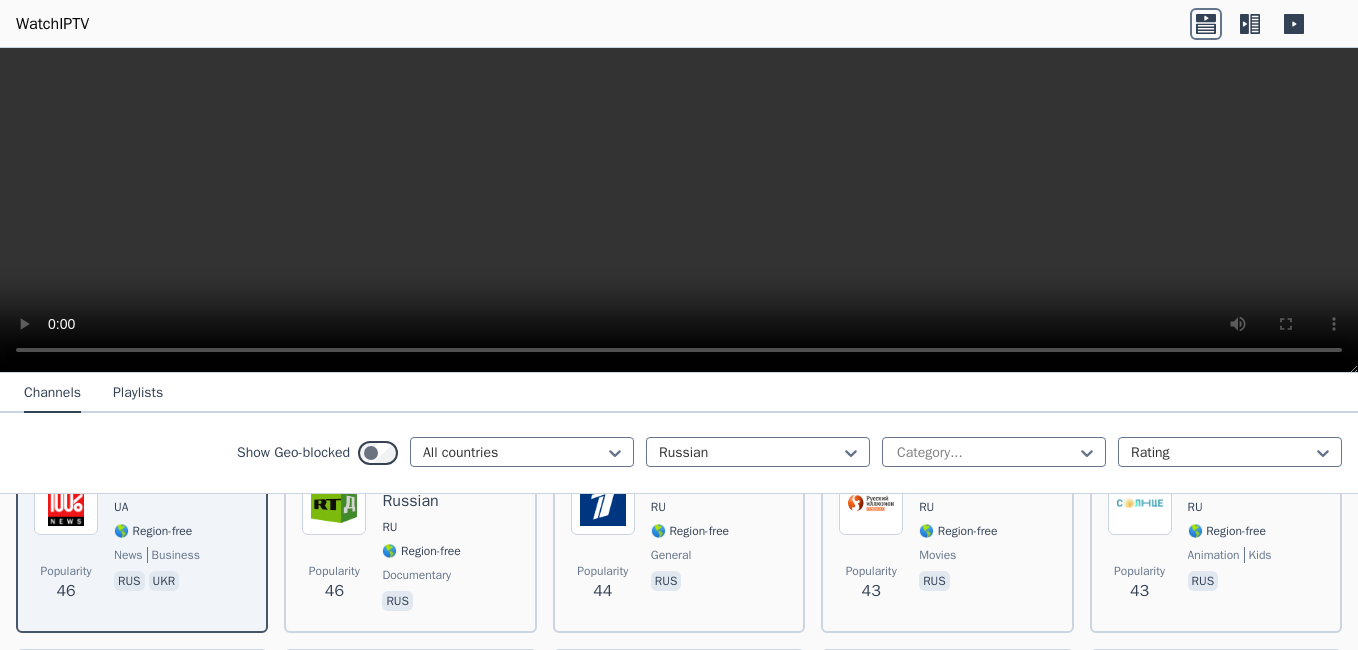 scroll, scrollTop: 3240, scrollLeft: 0, axis: vertical 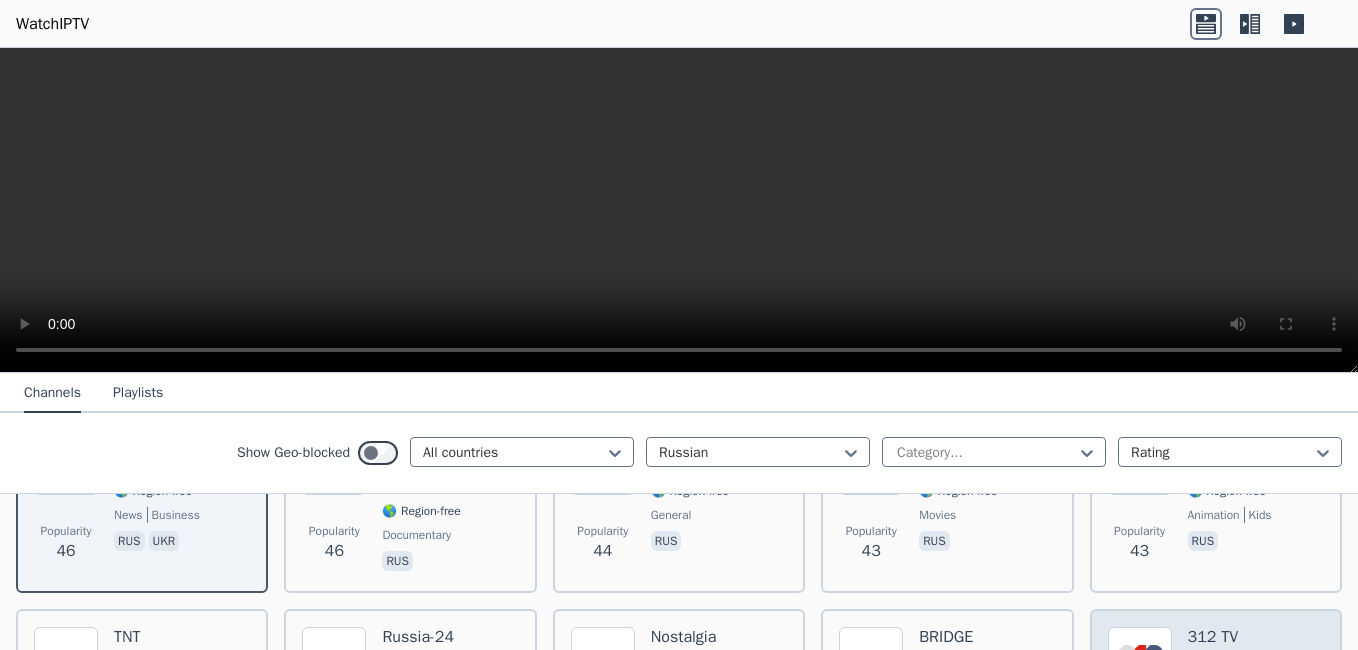 click on "312 TV" at bounding box center [1227, 637] 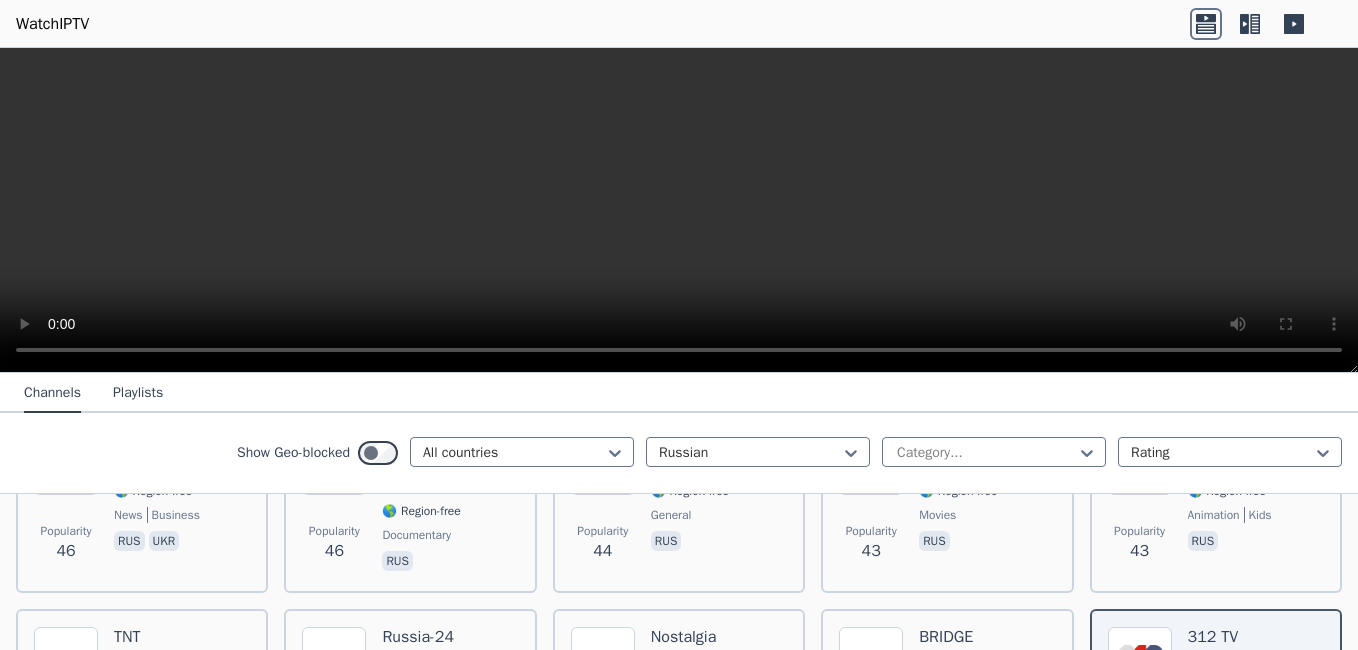 click on "Popularity 755 National Geographic Wild RU 🌎 Region-free documentary rus Popularity 573 Channel One RU 🌎 Region-free general rus Popularity 553 Channel One RU 🌎 Region-free general rus Popularity 434 Dom kino RU 🌎 Region-free movies rus Popularity 411 [GEOGRAPHIC_DATA]-1 RU 🌎 Region-free VGTRK general rus Popularity 288 Kinopremyera HD RU 🌎 Region-free movies rus Popularity 282 NTV HD RU 🌎 Region-free general rus Popularity 230 Legendarnyy 24 RU 🌎 Region-free news rus Popularity 213 [PERSON_NAME] TV1000 action RU 🌎 Region-free Viasat movies rus Popularity 199 Pobeda RU 🌎 Region-free rus Popularity 181 Amedia Premium RU 🌎 Region-free movies series rus Popularity 168 [GEOGRAPHIC_DATA]-5 BY 🌎 Region-free sports rus Popularity 167 MyZen TV FR 🌎 Region-free fra eng rus spa tur bul Popularity 166 TNT RU 🌎 Region-free entertainment rus Popularity 163 Dom kino RU 🌎 Region-free movies rus Popularity 158 REN TV RU 🌎 Region-free general rus Popularity 154 [DOMAIN_NAME] RU 🌎 Region-free music rus Popularity" at bounding box center [679, 2509] 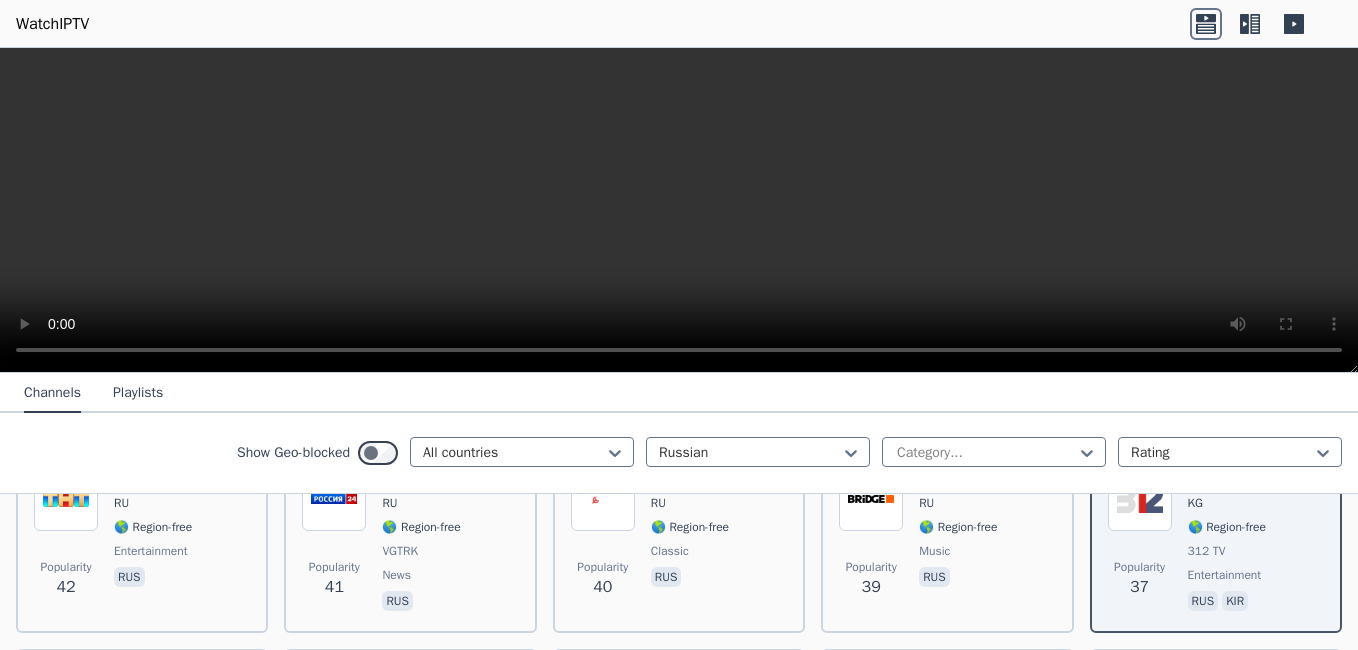 scroll, scrollTop: 3440, scrollLeft: 0, axis: vertical 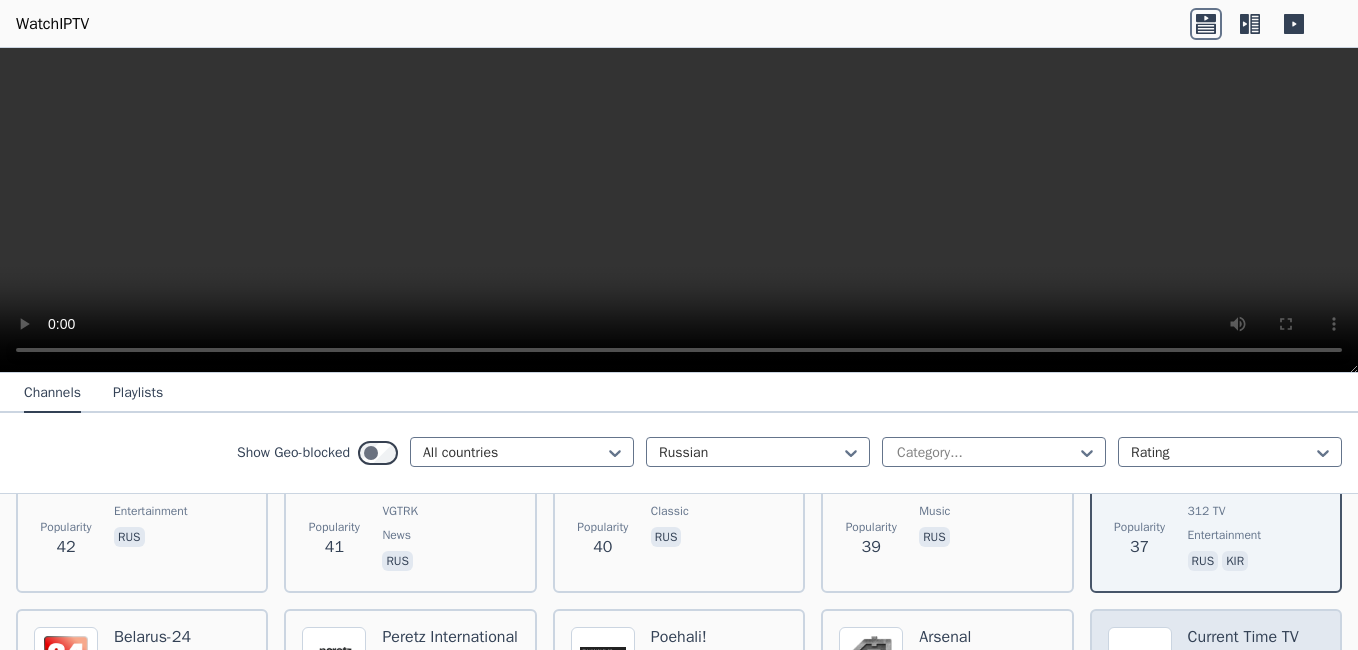 click on "Current Time TV" at bounding box center (1243, 637) 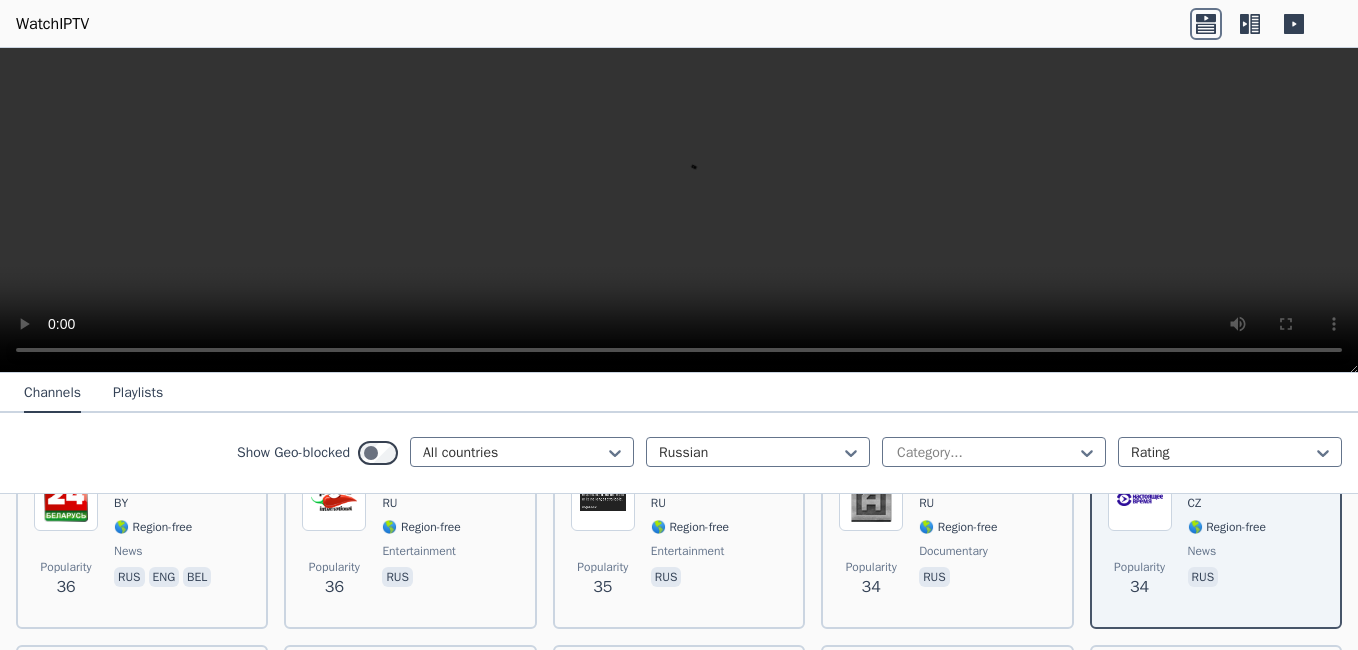 scroll, scrollTop: 3640, scrollLeft: 0, axis: vertical 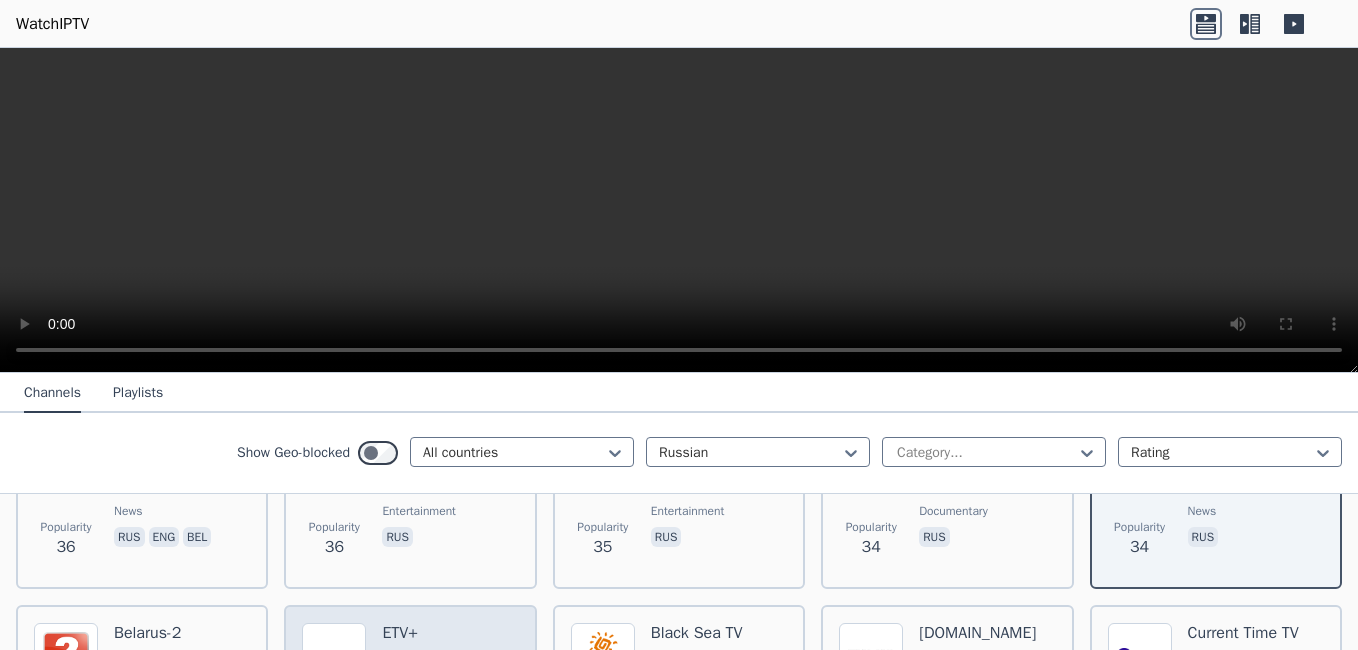 click on "ETV+" at bounding box center [421, 633] 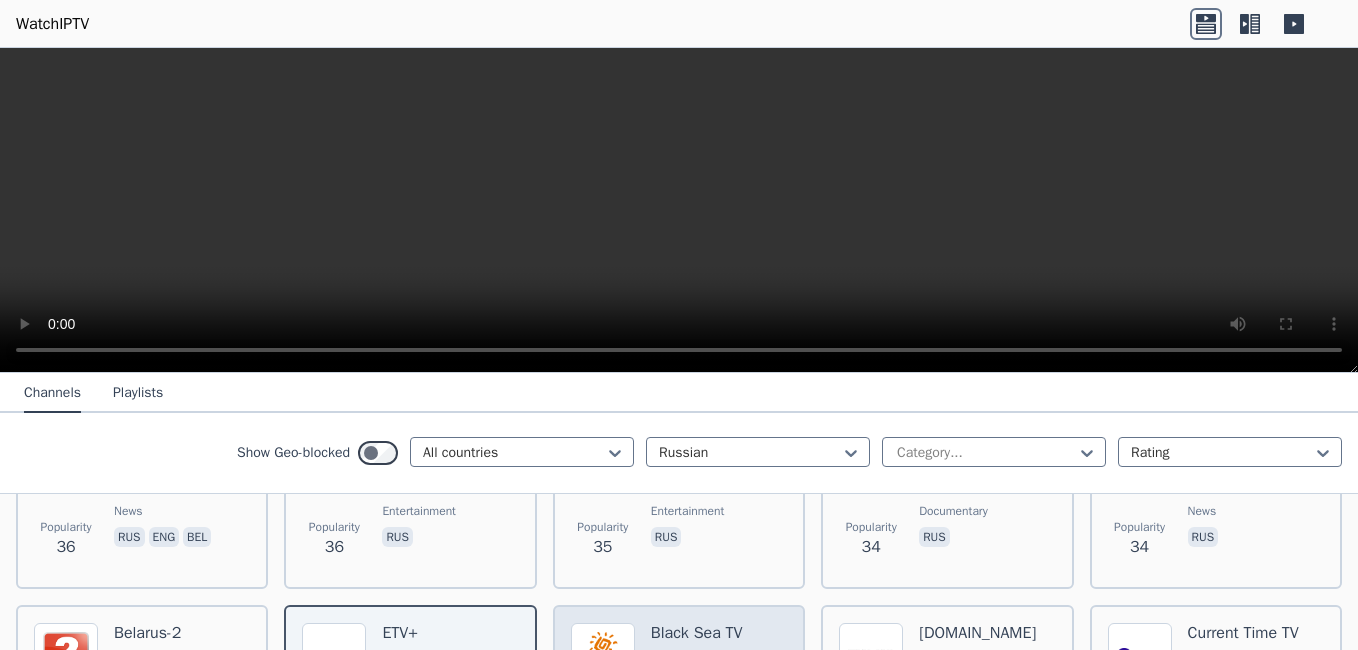 click on "Black Sea TV" at bounding box center [697, 633] 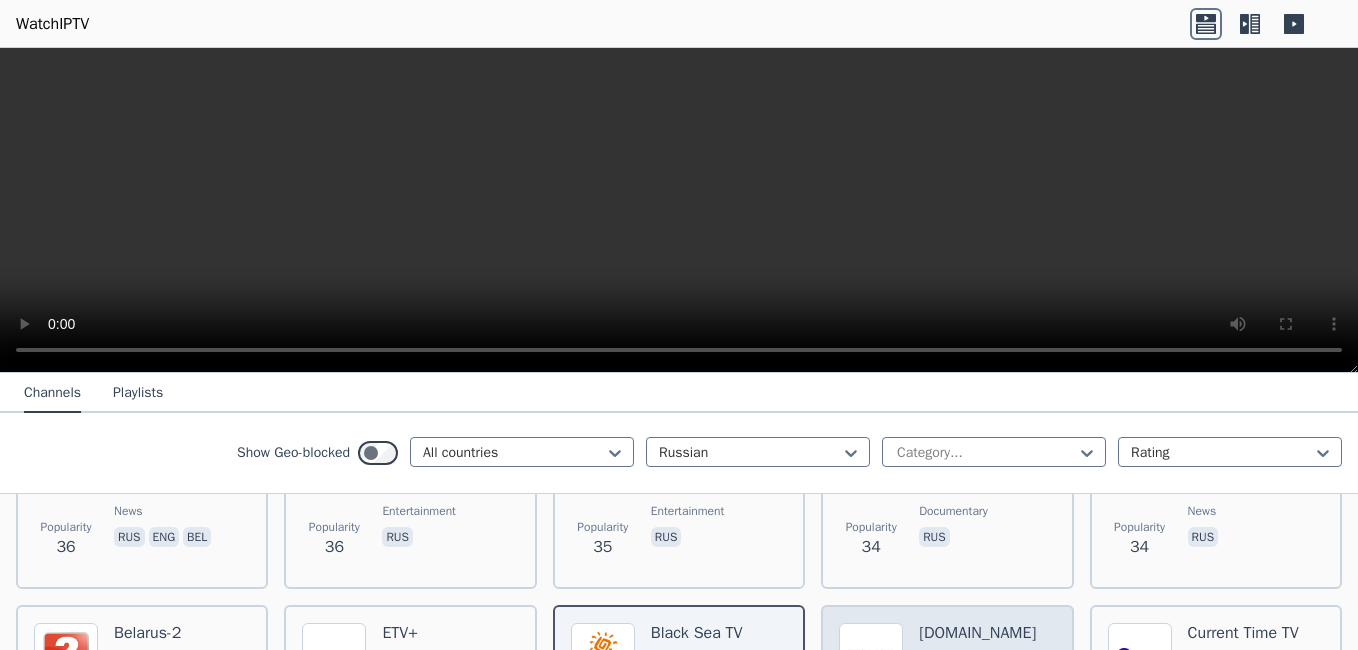 click on "Popularity 31 [DOMAIN_NAME] KG 🌎 Region-free general rus" at bounding box center (947, 695) 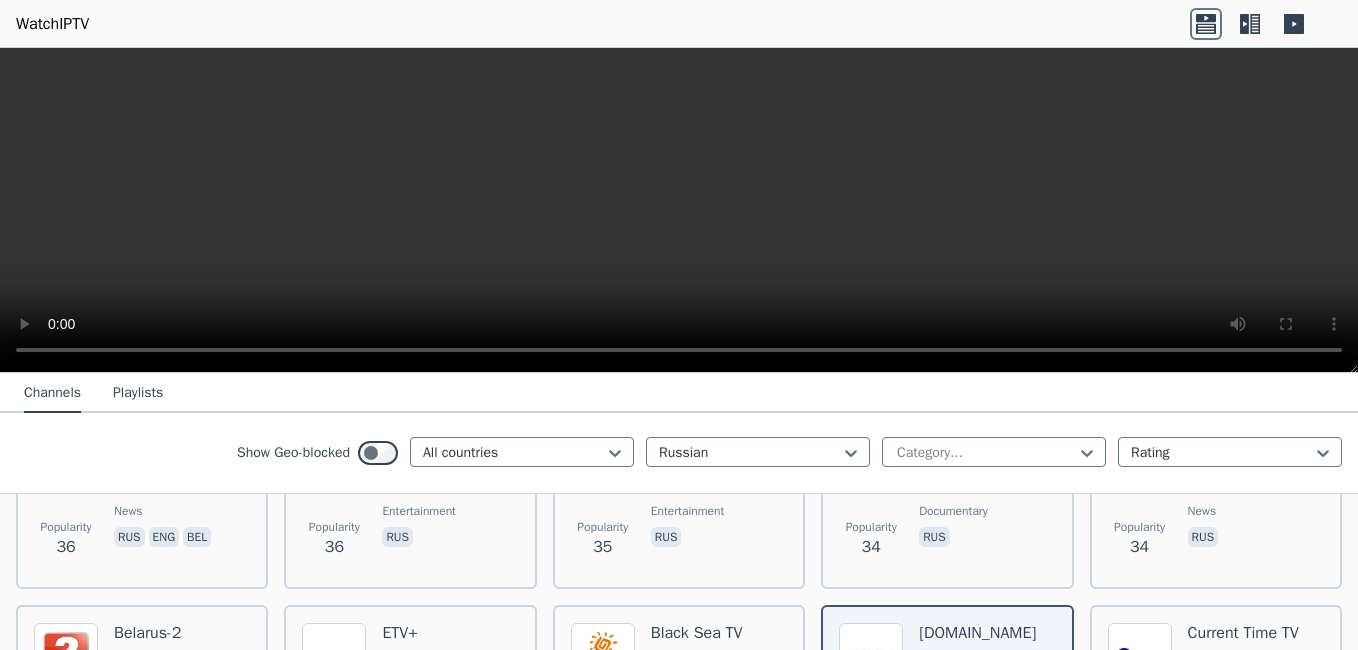click on "Popularity 755 National Geographic Wild RU 🌎 Region-free documentary rus Popularity 573 Channel One RU 🌎 Region-free general rus Popularity 553 Channel One RU 🌎 Region-free general rus Popularity 434 Dom kino RU 🌎 Region-free movies rus Popularity 411 [GEOGRAPHIC_DATA]-1 RU 🌎 Region-free VGTRK general rus Popularity 288 Kinopremyera HD RU 🌎 Region-free movies rus Popularity 282 NTV HD RU 🌎 Region-free general rus Popularity 230 Legendarnyy 24 RU 🌎 Region-free news rus Popularity 213 [PERSON_NAME] TV1000 action RU 🌎 Region-free Viasat movies rus Popularity 199 Pobeda RU 🌎 Region-free rus Popularity 181 Amedia Premium RU 🌎 Region-free movies series rus Popularity 168 [GEOGRAPHIC_DATA]-5 BY 🌎 Region-free sports rus Popularity 167 MyZen TV FR 🌎 Region-free fra eng rus spa tur bul Popularity 166 TNT RU 🌎 Region-free entertainment rus Popularity 163 Dom kino RU 🌎 Region-free movies rus Popularity 158 REN TV RU 🌎 Region-free general rus Popularity 154 [DOMAIN_NAME] RU 🌎 Region-free music rus Popularity" at bounding box center [679, 2109] 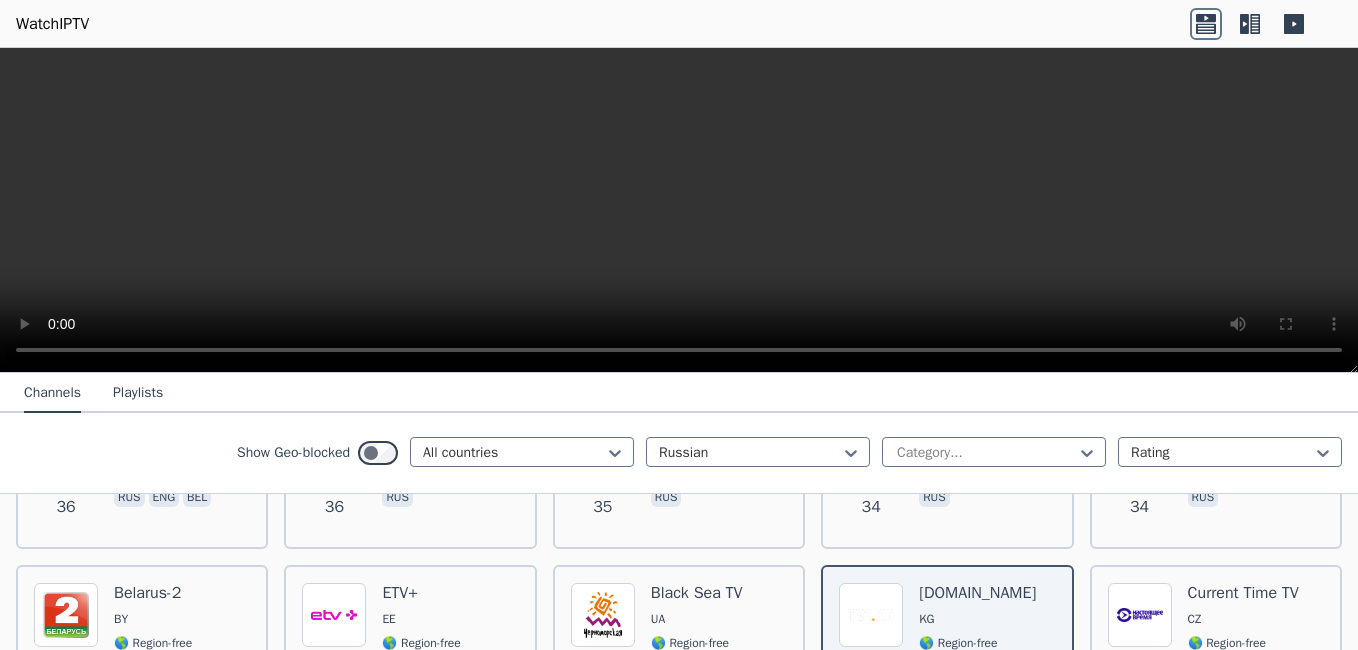 scroll, scrollTop: 3640, scrollLeft: 0, axis: vertical 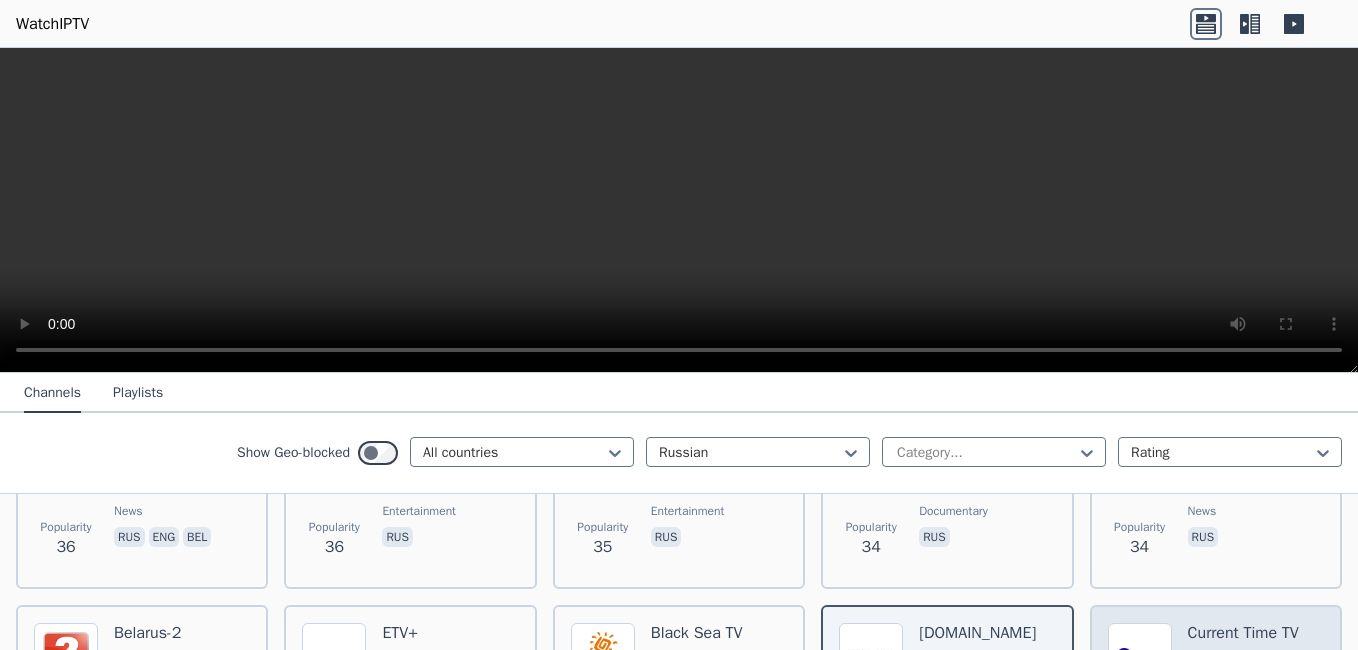 click on "Current Time TV" at bounding box center (1243, 633) 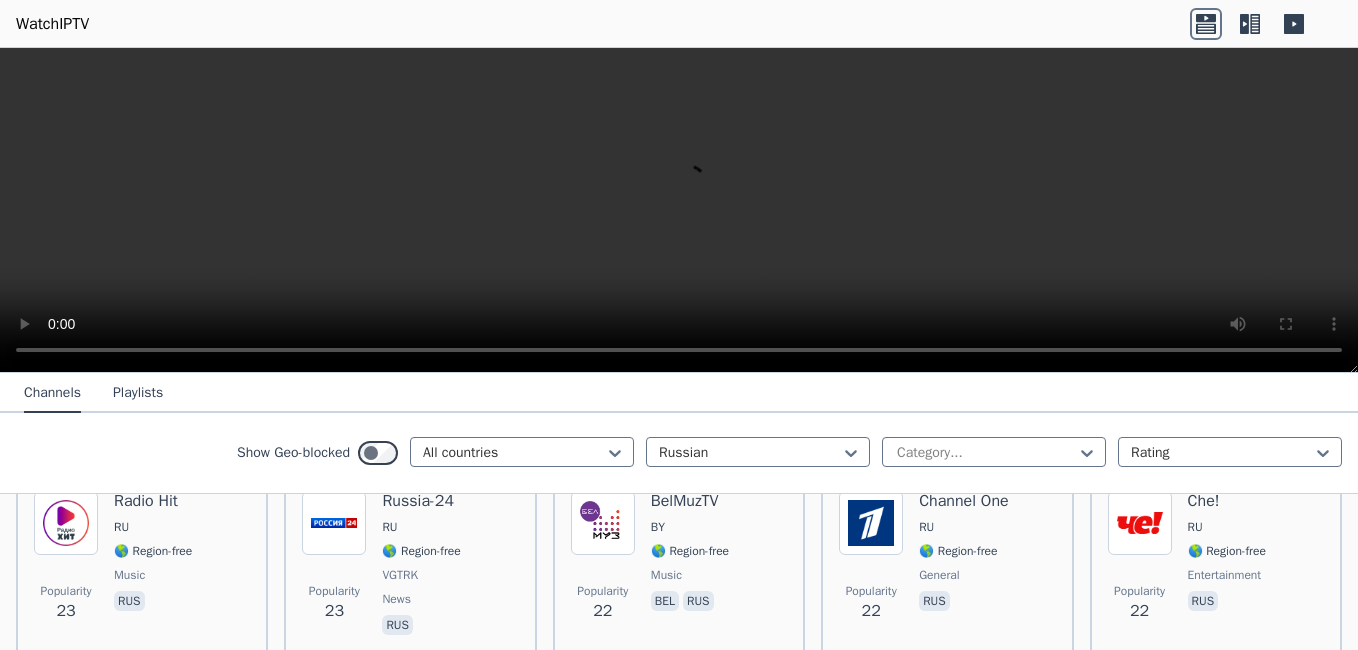 scroll, scrollTop: 4800, scrollLeft: 0, axis: vertical 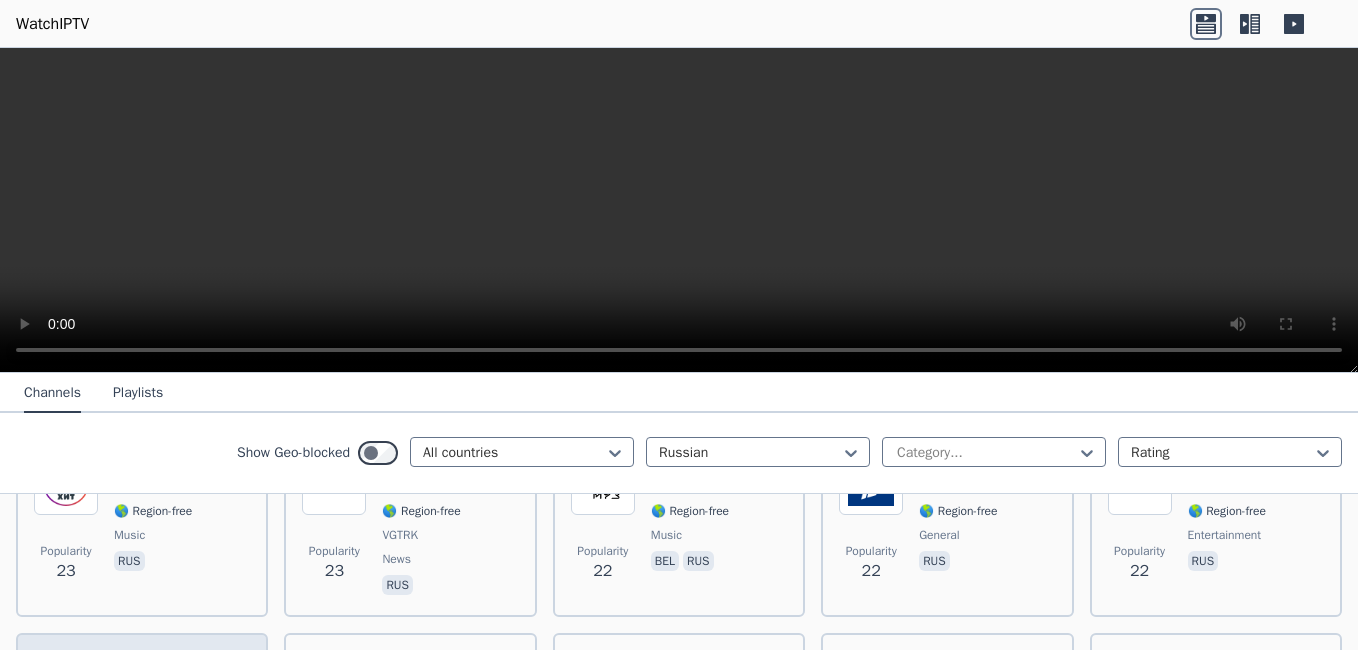click on "Lugansk 24" at bounding box center [155, 661] 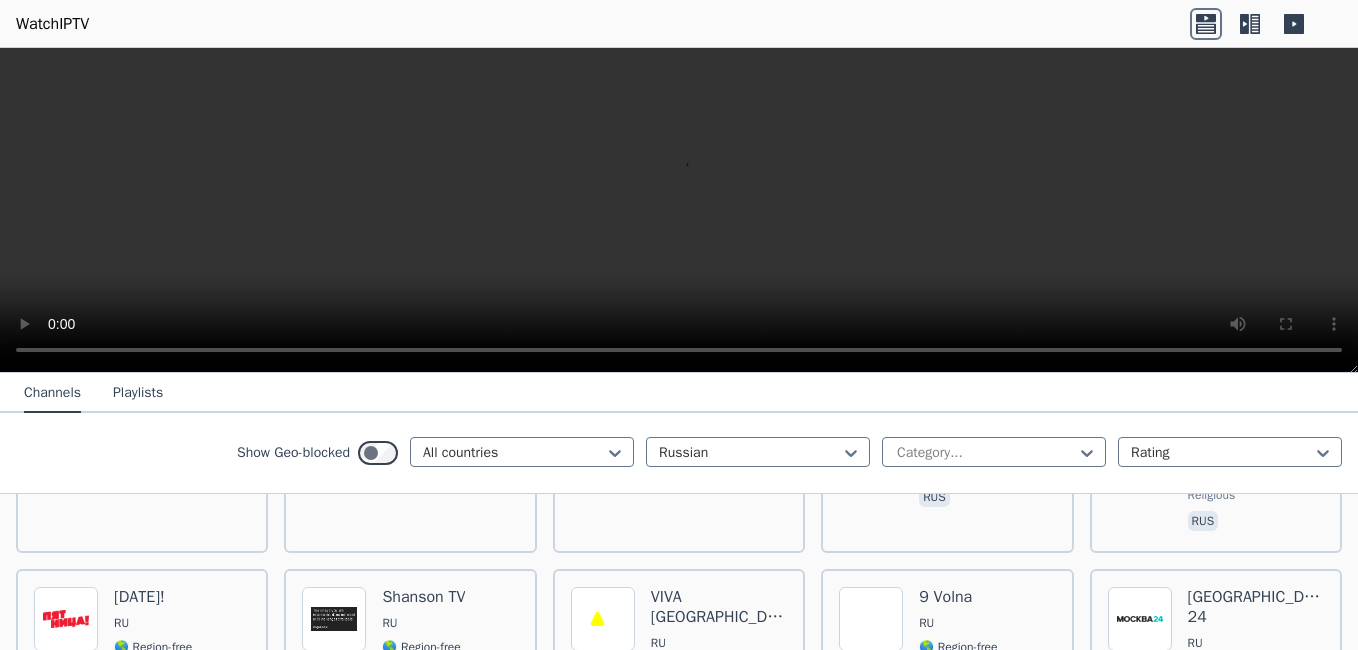 scroll, scrollTop: 5440, scrollLeft: 0, axis: vertical 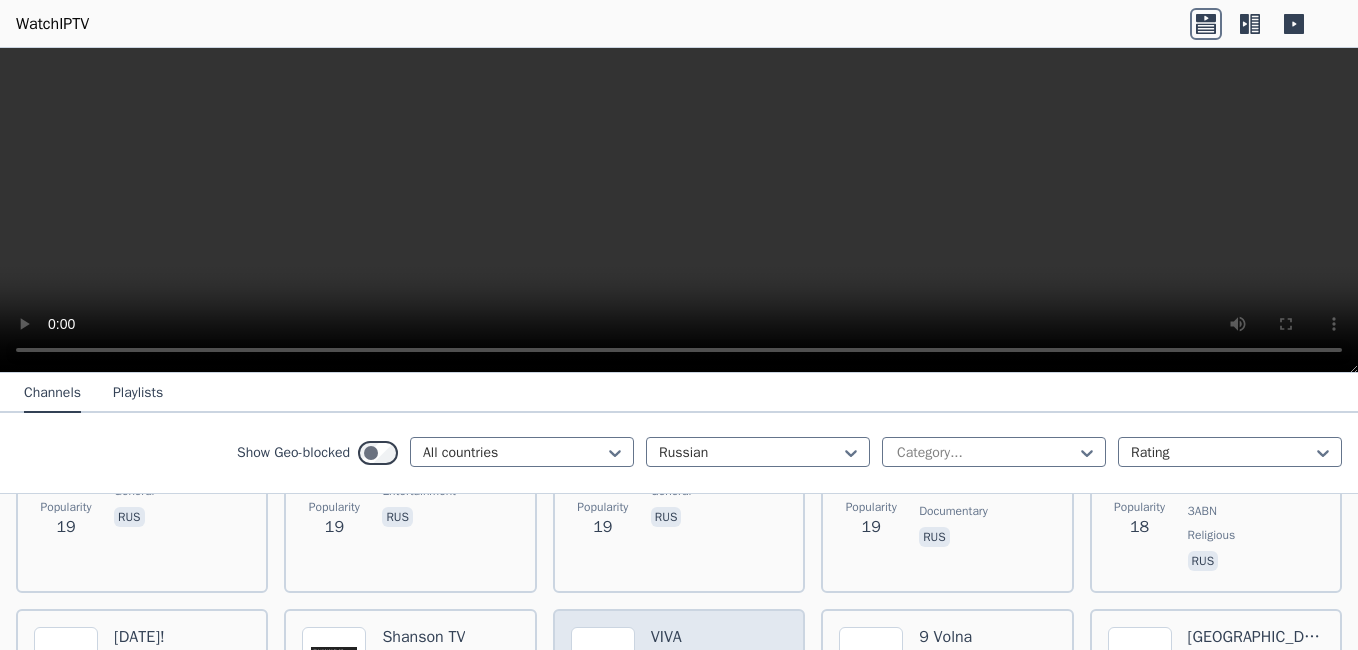 click on "VIVA [GEOGRAPHIC_DATA]" at bounding box center (719, 647) 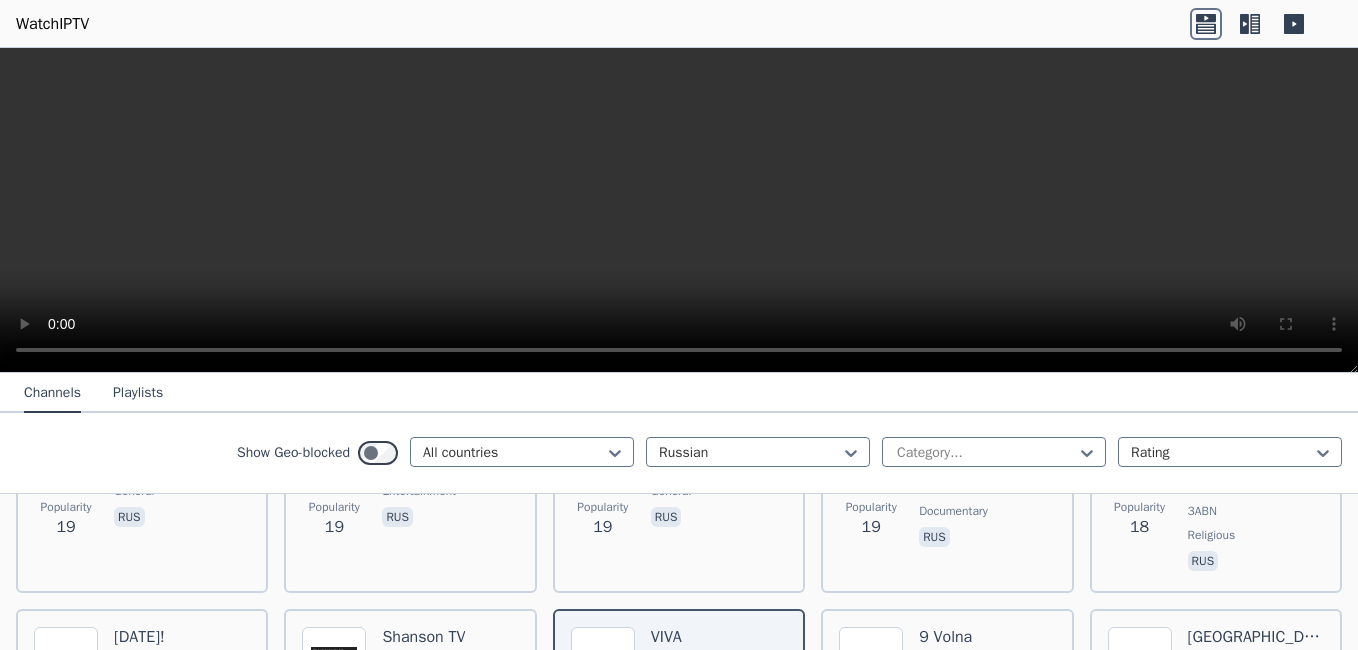 click on "Popularity 755 National Geographic Wild RU 🌎 Region-free documentary rus Popularity 573 Channel One RU 🌎 Region-free general rus Popularity 553 Channel One RU 🌎 Region-free general rus Popularity 434 Dom kino RU 🌎 Region-free movies rus Popularity 411 [GEOGRAPHIC_DATA]-1 RU 🌎 Region-free VGTRK general rus Popularity 288 Kinopremyera HD RU 🌎 Region-free movies rus Popularity 282 NTV HD RU 🌎 Region-free general rus Popularity 230 Legendarnyy 24 RU 🌎 Region-free news rus Popularity 213 [PERSON_NAME] TV1000 action RU 🌎 Region-free Viasat movies rus Popularity 199 Pobeda RU 🌎 Region-free rus Popularity 181 Amedia Premium RU 🌎 Region-free movies series rus Popularity 168 [GEOGRAPHIC_DATA]-5 BY 🌎 Region-free sports rus Popularity 167 MyZen TV FR 🌎 Region-free fra eng rus spa tur bul Popularity 166 TNT RU 🌎 Region-free entertainment rus Popularity 163 Dom kino RU 🌎 Region-free movies rus Popularity 158 REN TV RU 🌎 Region-free general rus Popularity 154 [DOMAIN_NAME] RU 🌎 Region-free music rus Popularity" at bounding box center [679, 309] 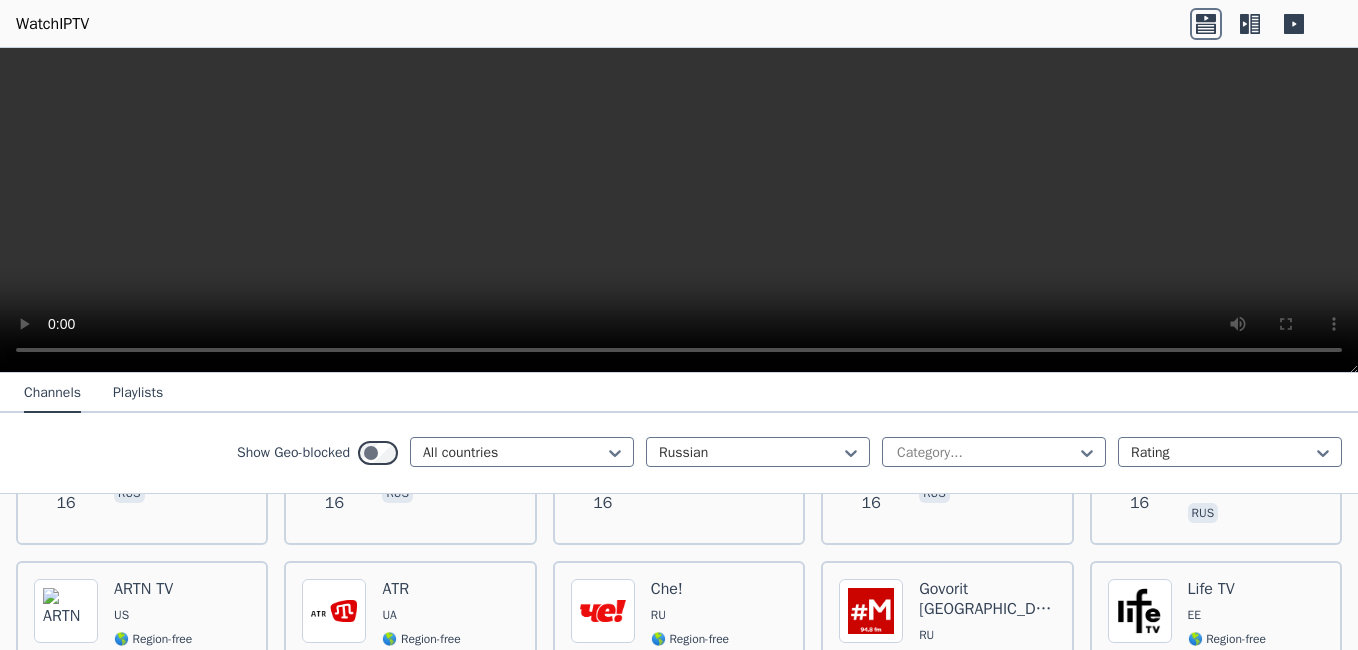 scroll, scrollTop: 5840, scrollLeft: 0, axis: vertical 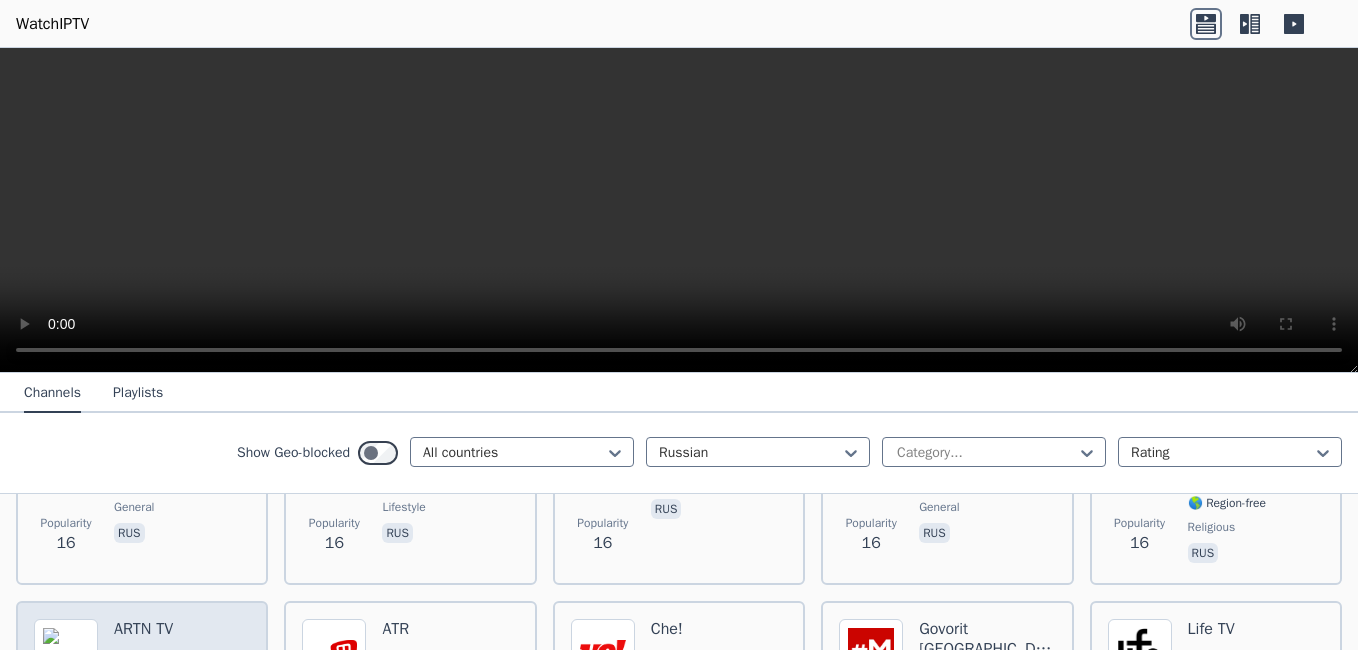 click on "Popularity 15 ARTN TV US 🌎 Region-free general [PERSON_NAME]" at bounding box center (142, 691) 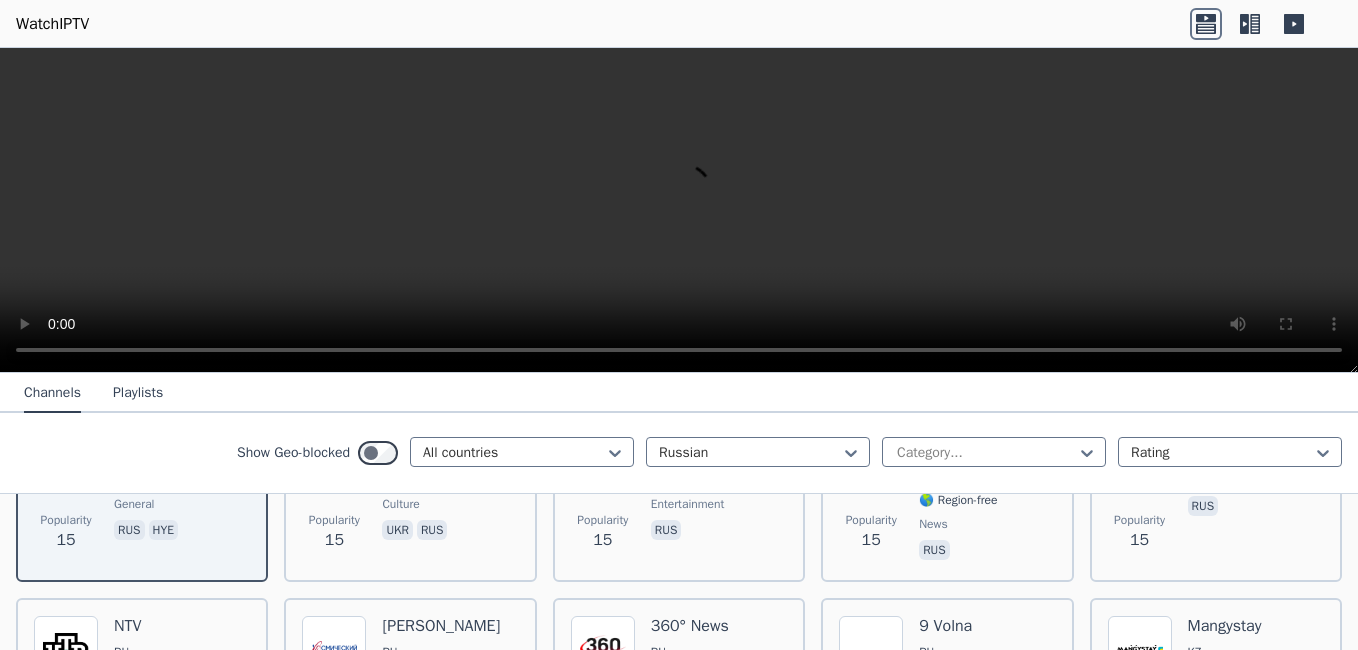 scroll, scrollTop: 6040, scrollLeft: 0, axis: vertical 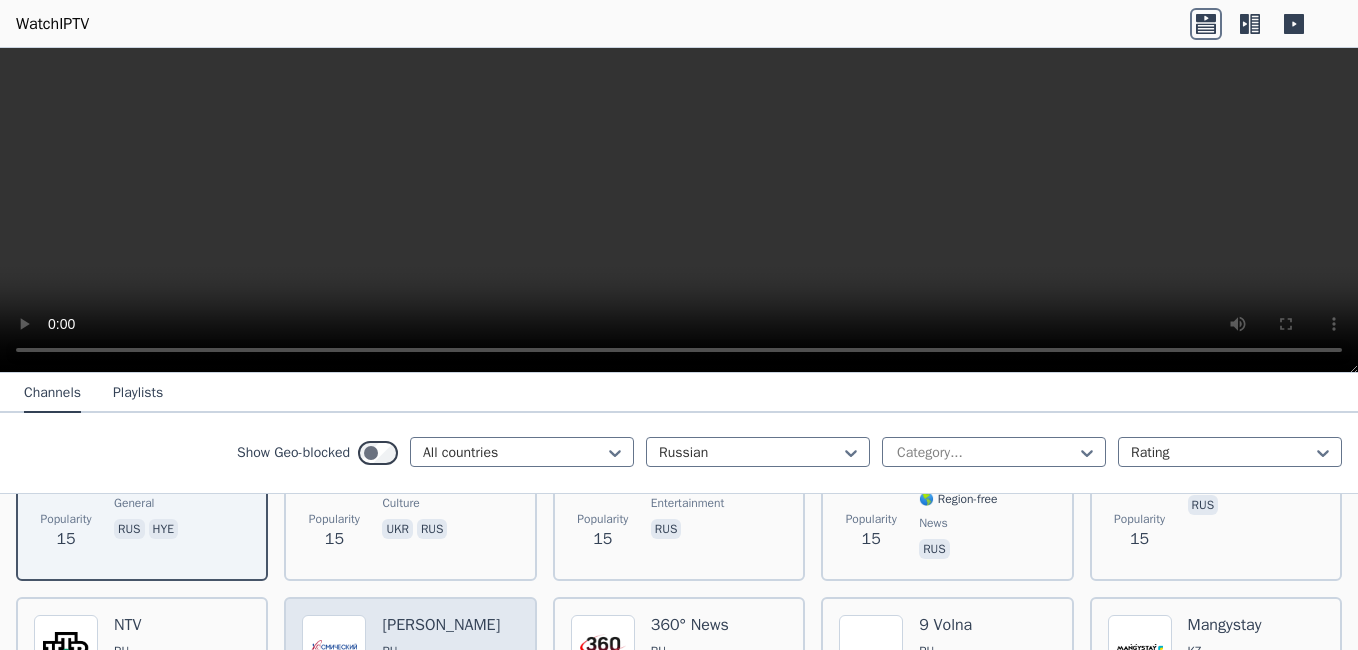 click on "[PERSON_NAME]" at bounding box center [441, 625] 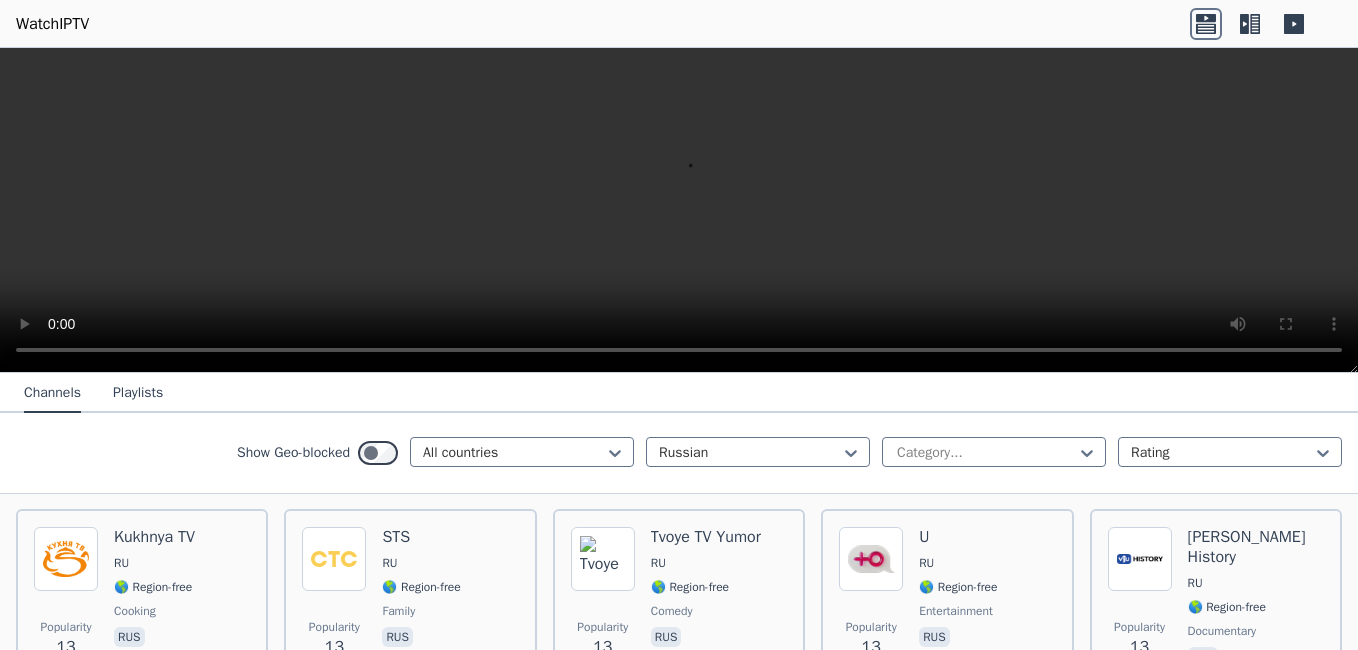 scroll, scrollTop: 6560, scrollLeft: 0, axis: vertical 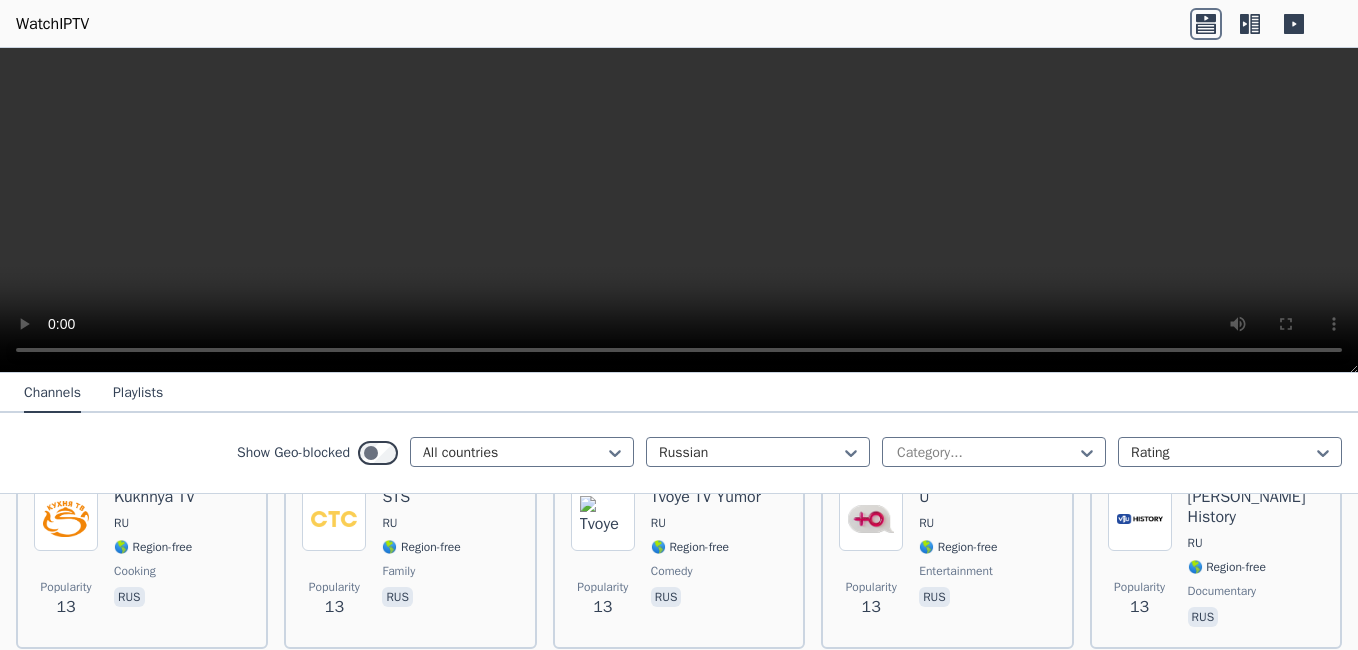 click on "FREEDOM" at bounding box center [1227, 693] 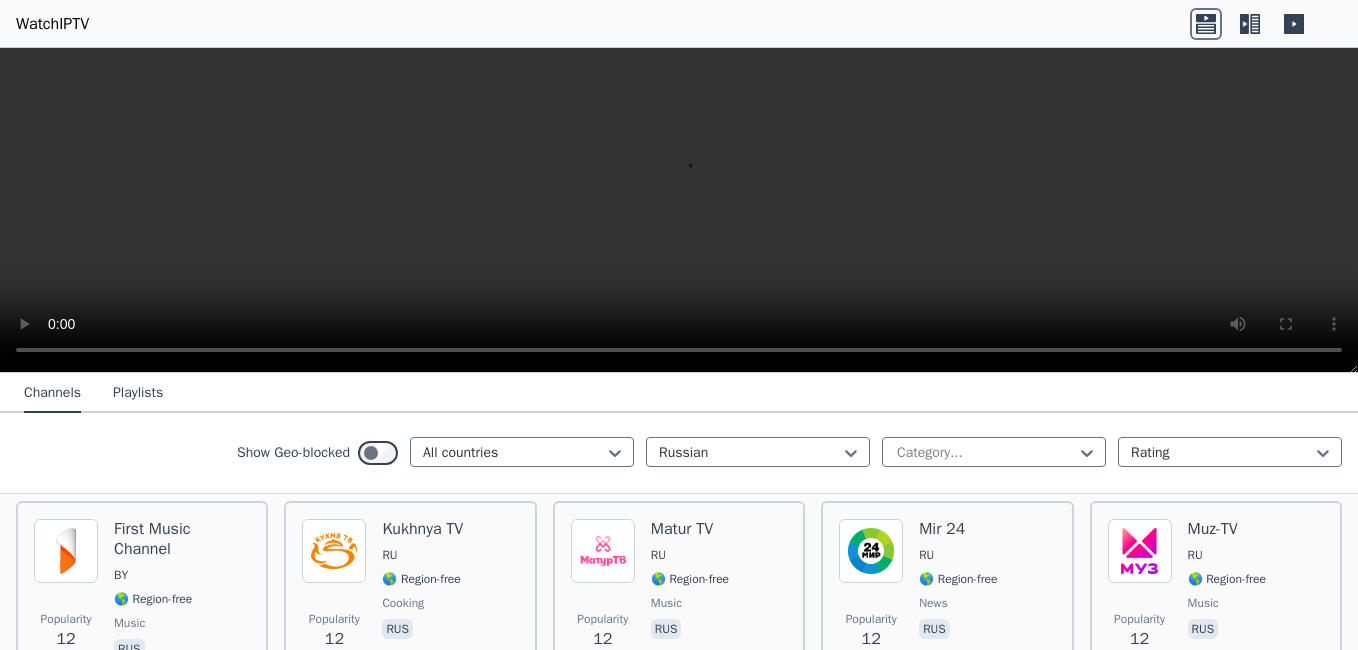 scroll, scrollTop: 6960, scrollLeft: 0, axis: vertical 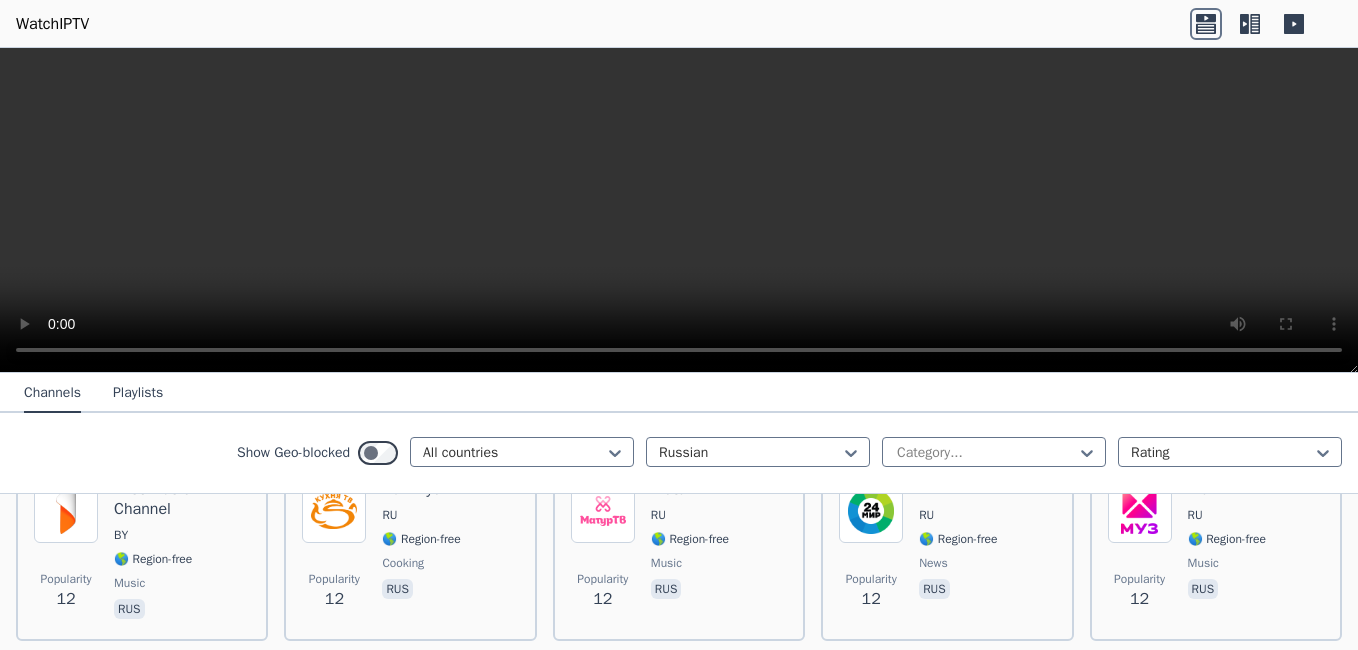 click on "RBK-TV" at bounding box center [421, 685] 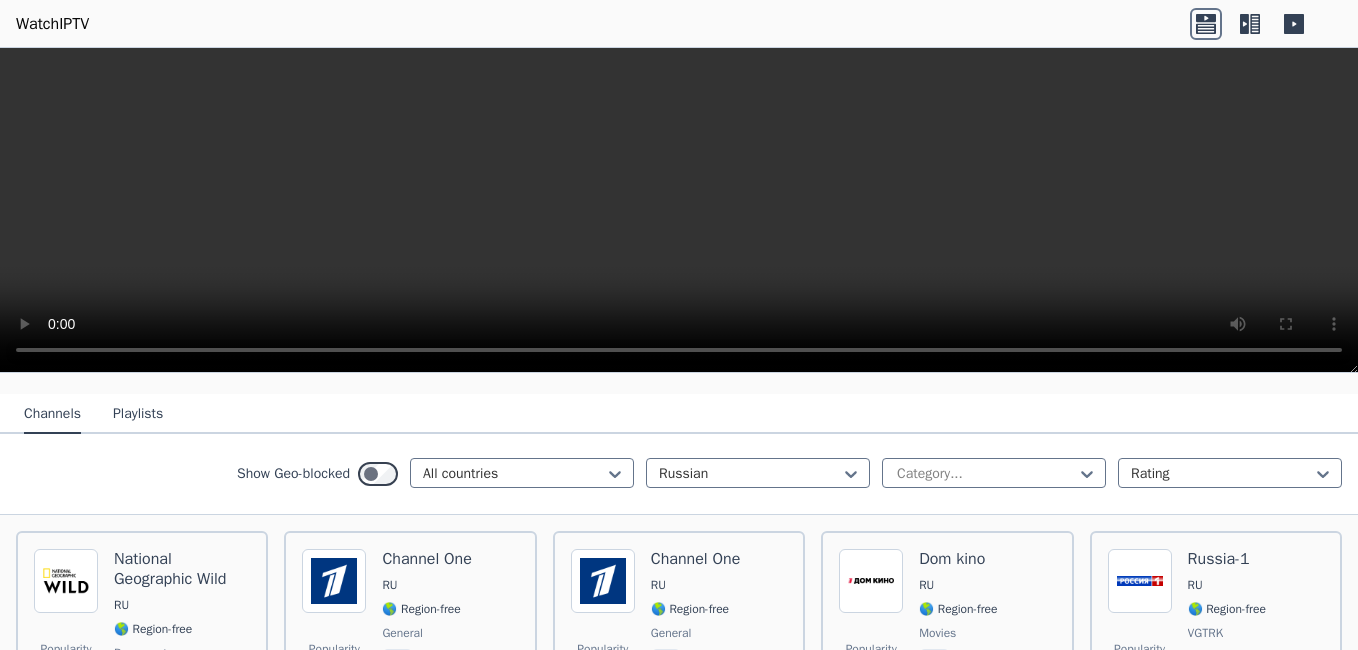 scroll, scrollTop: 200, scrollLeft: 0, axis: vertical 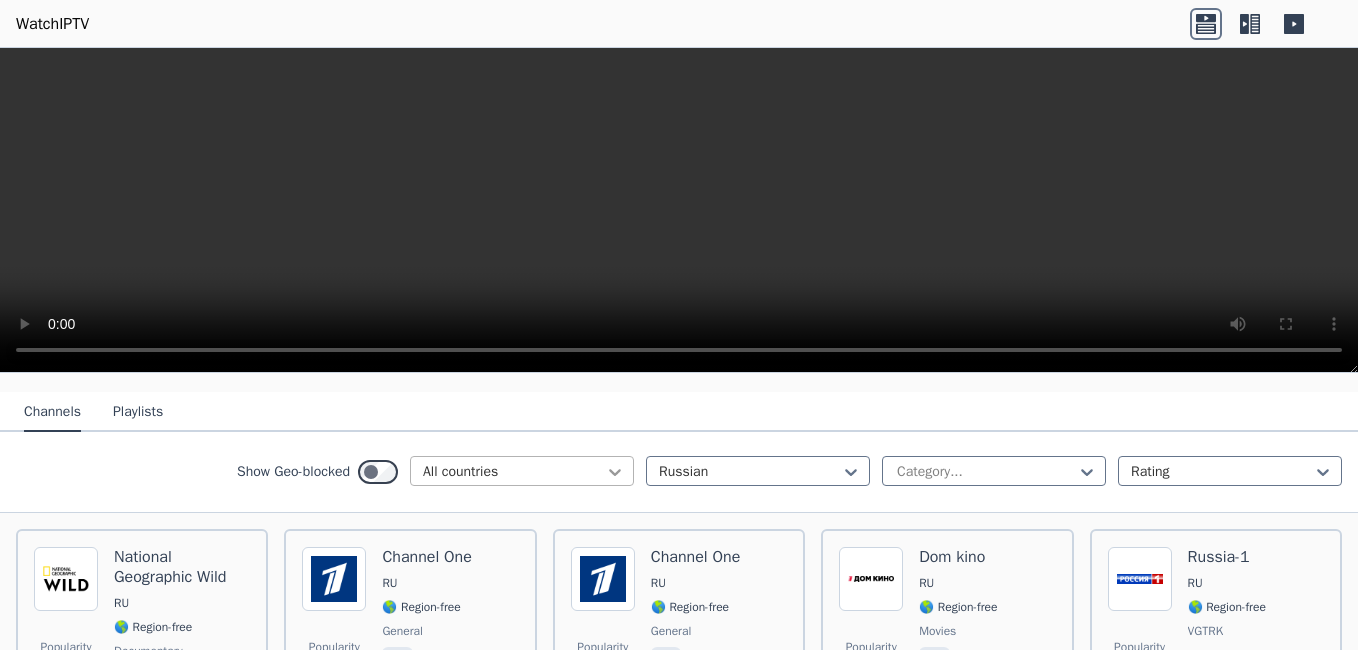 click 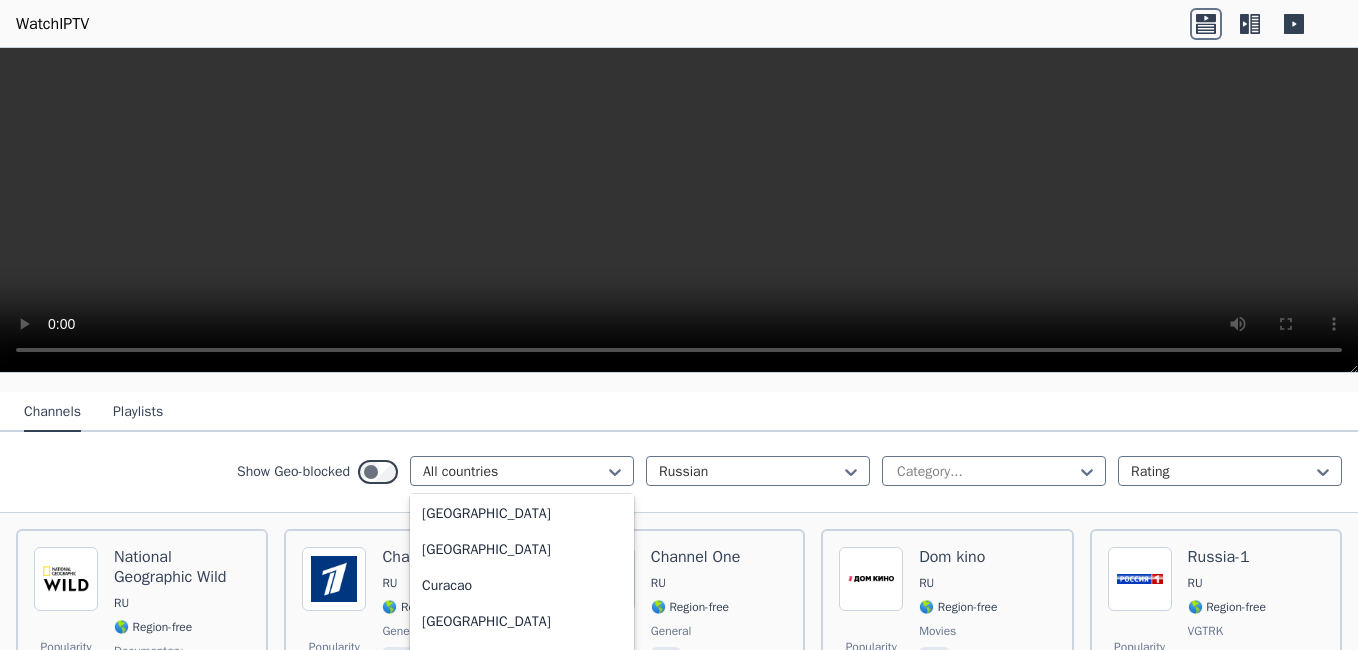 scroll, scrollTop: 1802, scrollLeft: 0, axis: vertical 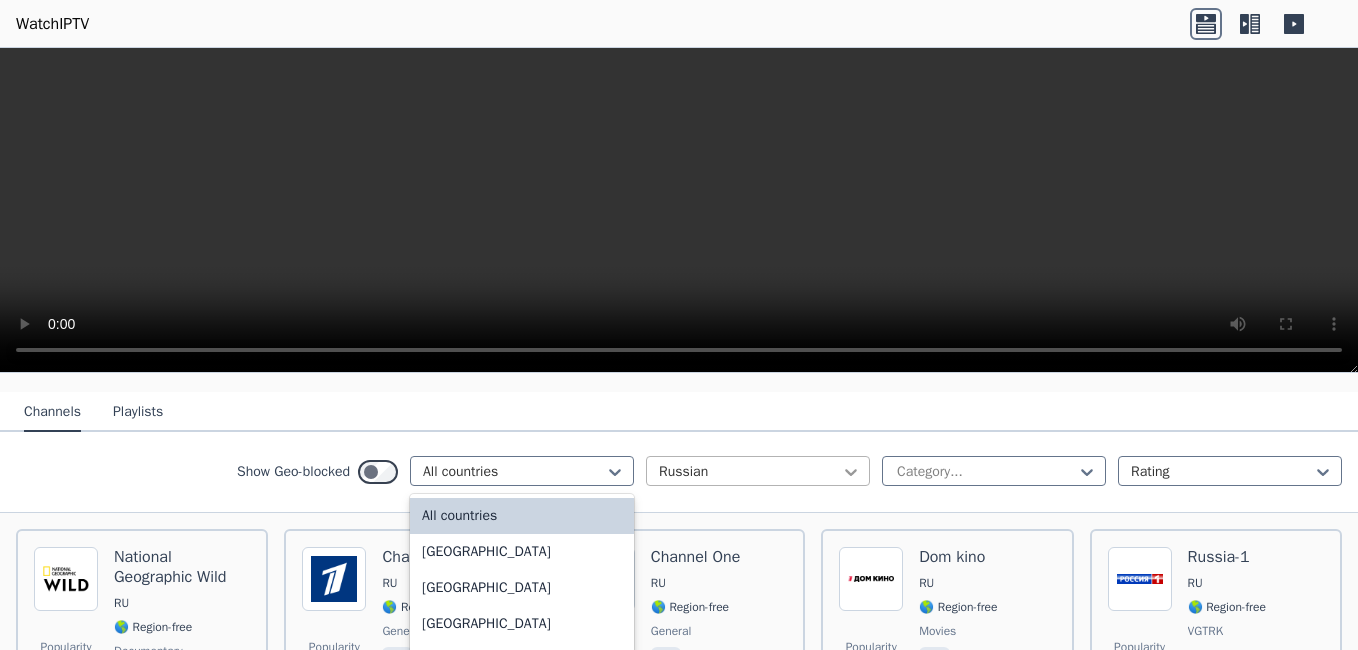 click 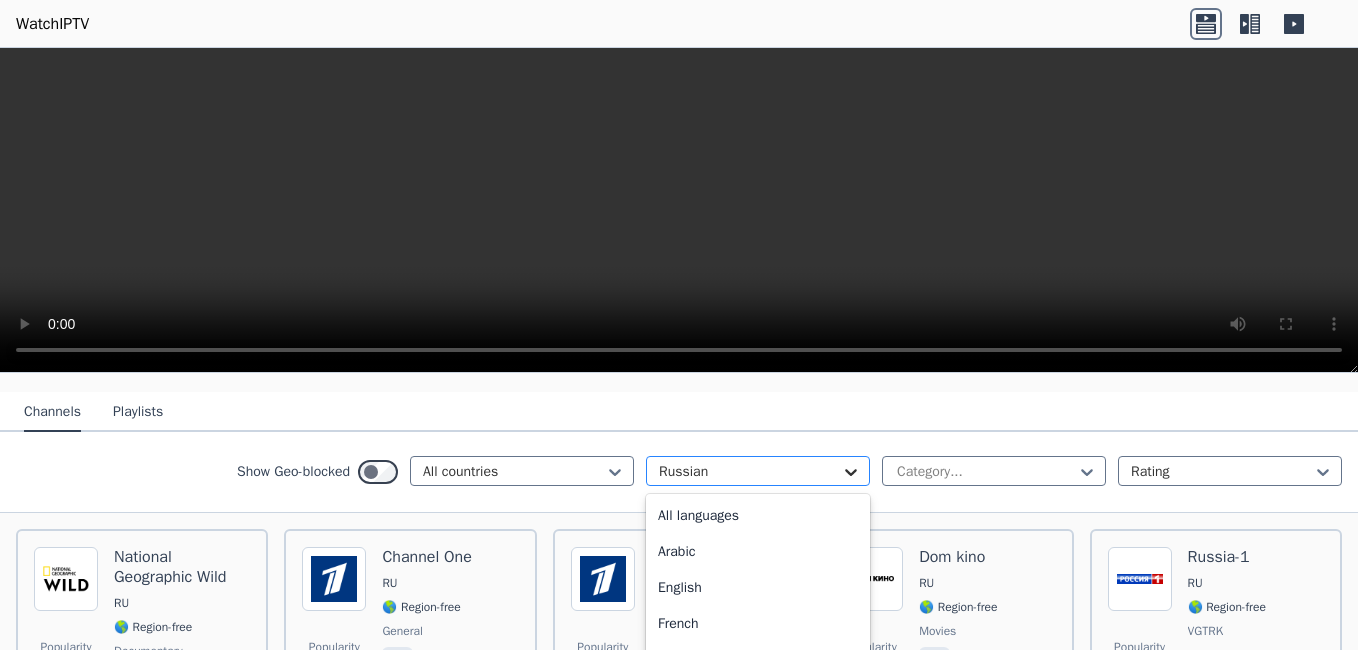 scroll, scrollTop: 4, scrollLeft: 0, axis: vertical 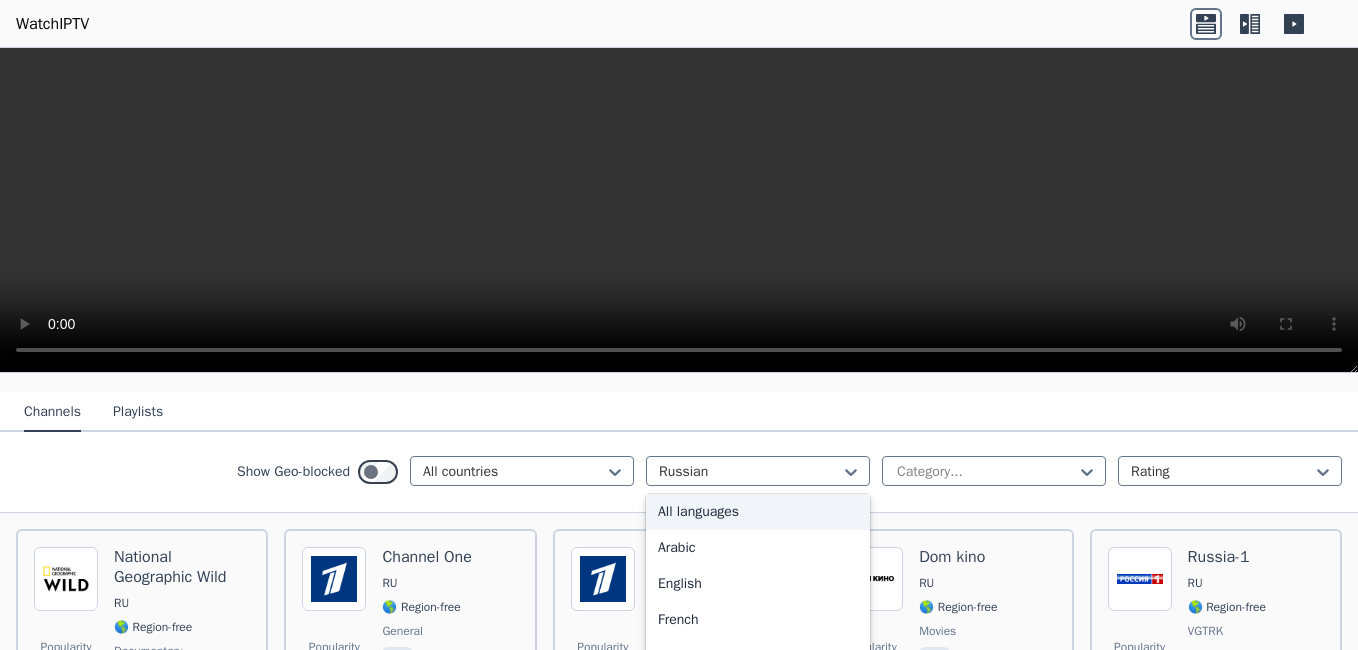 click on "All languages" at bounding box center (758, 512) 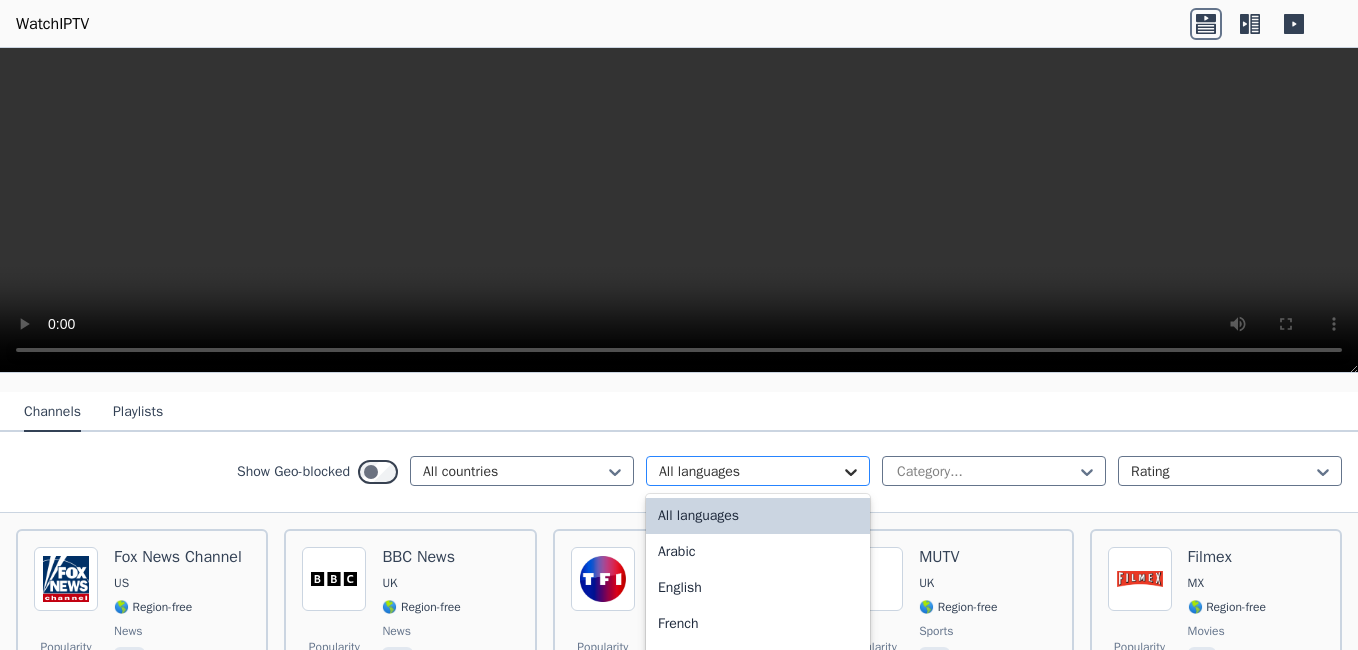 click 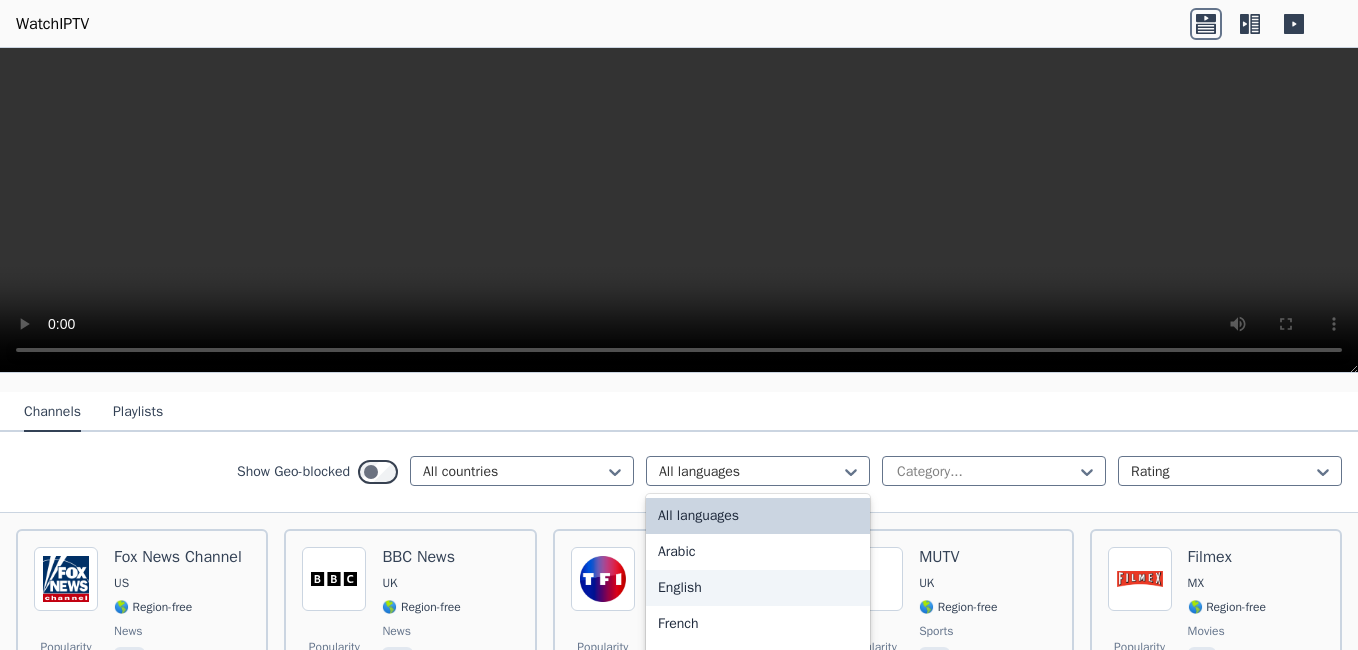 click on "English" at bounding box center (758, 588) 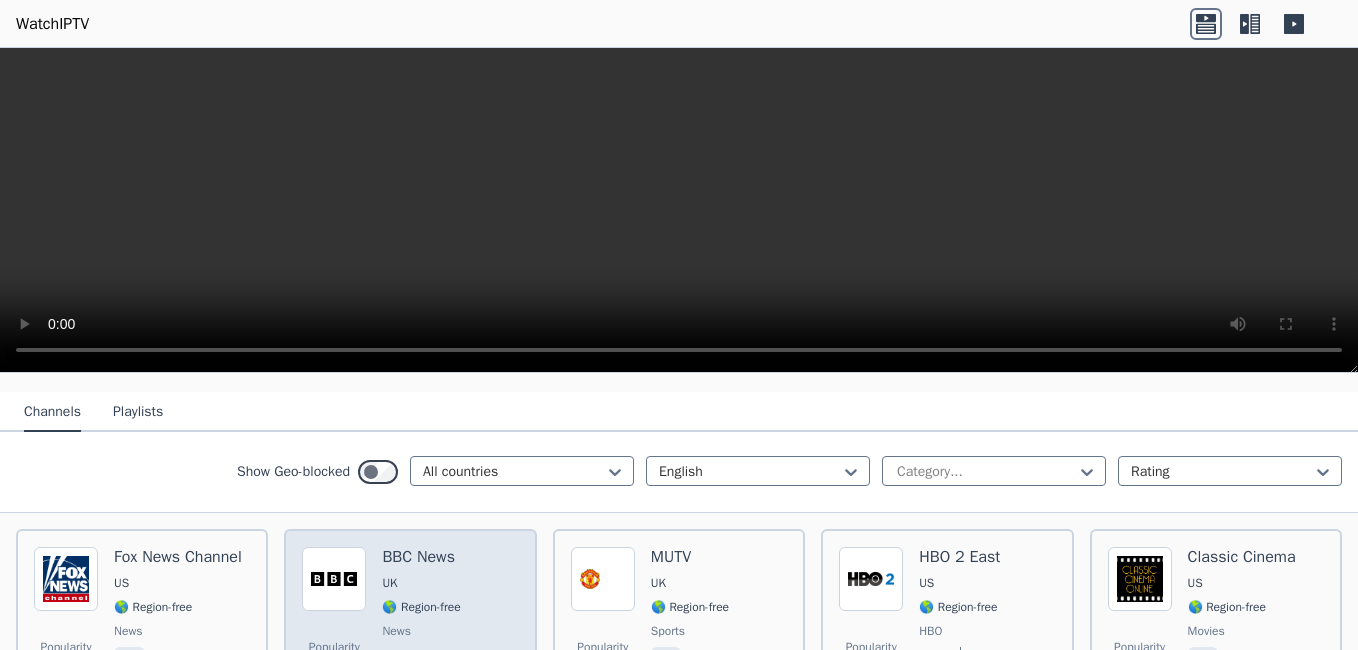 click on "BBC News" at bounding box center (421, 557) 